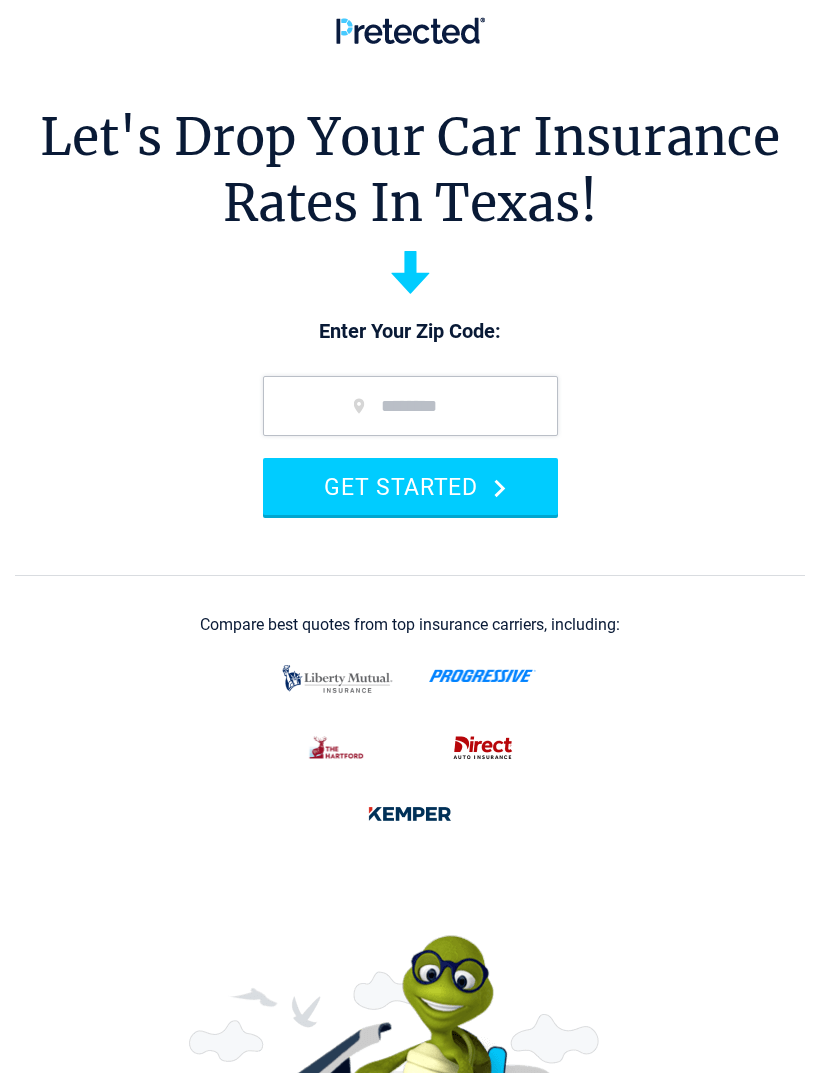 scroll, scrollTop: 0, scrollLeft: 0, axis: both 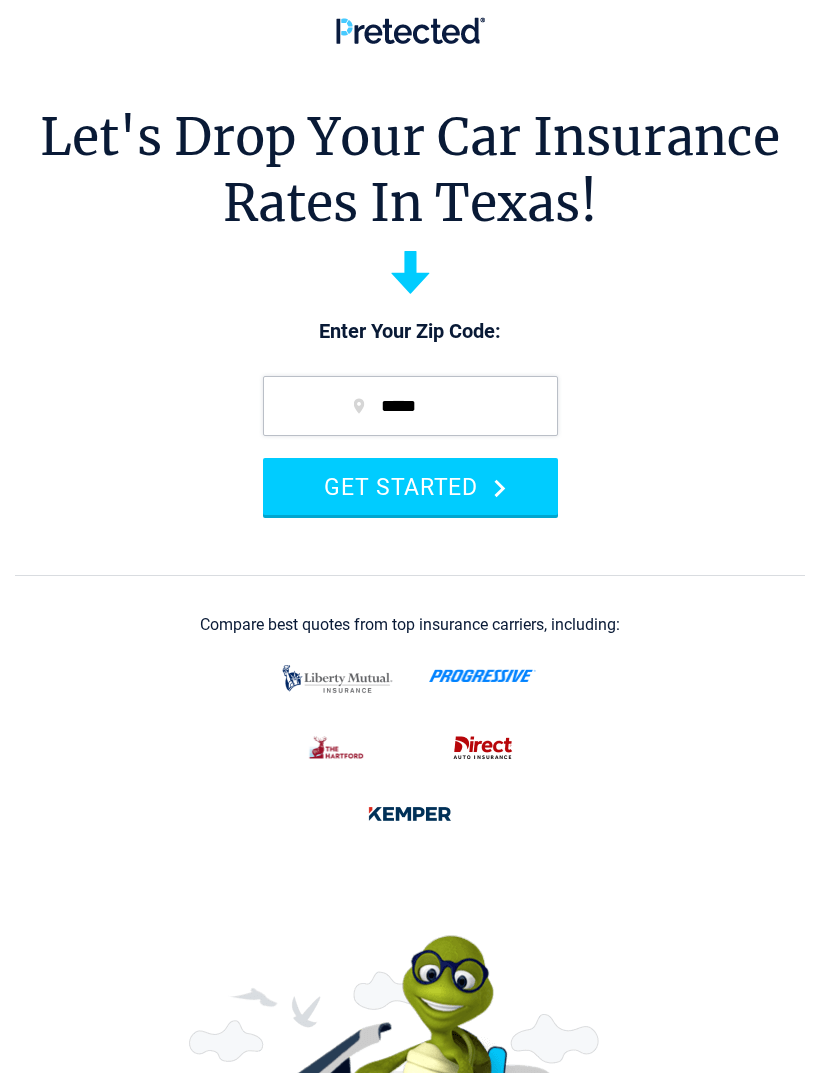 click on "GET STARTED" at bounding box center (410, 486) 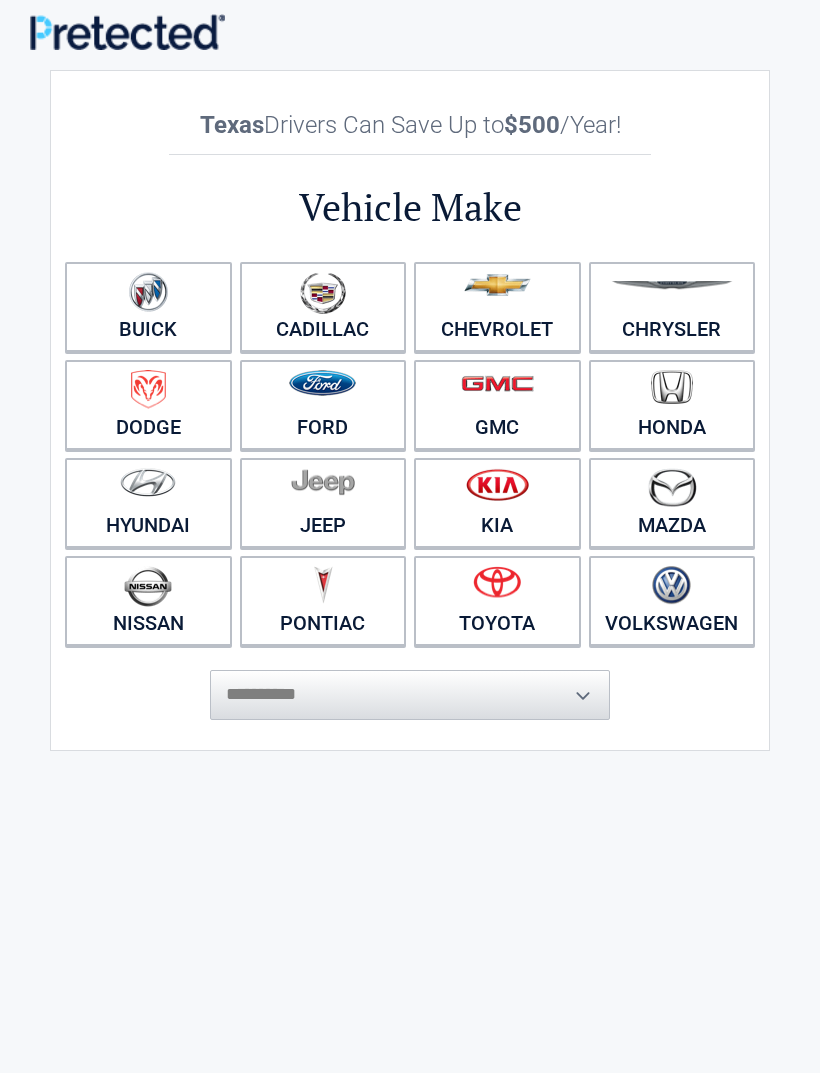 scroll, scrollTop: 0, scrollLeft: 0, axis: both 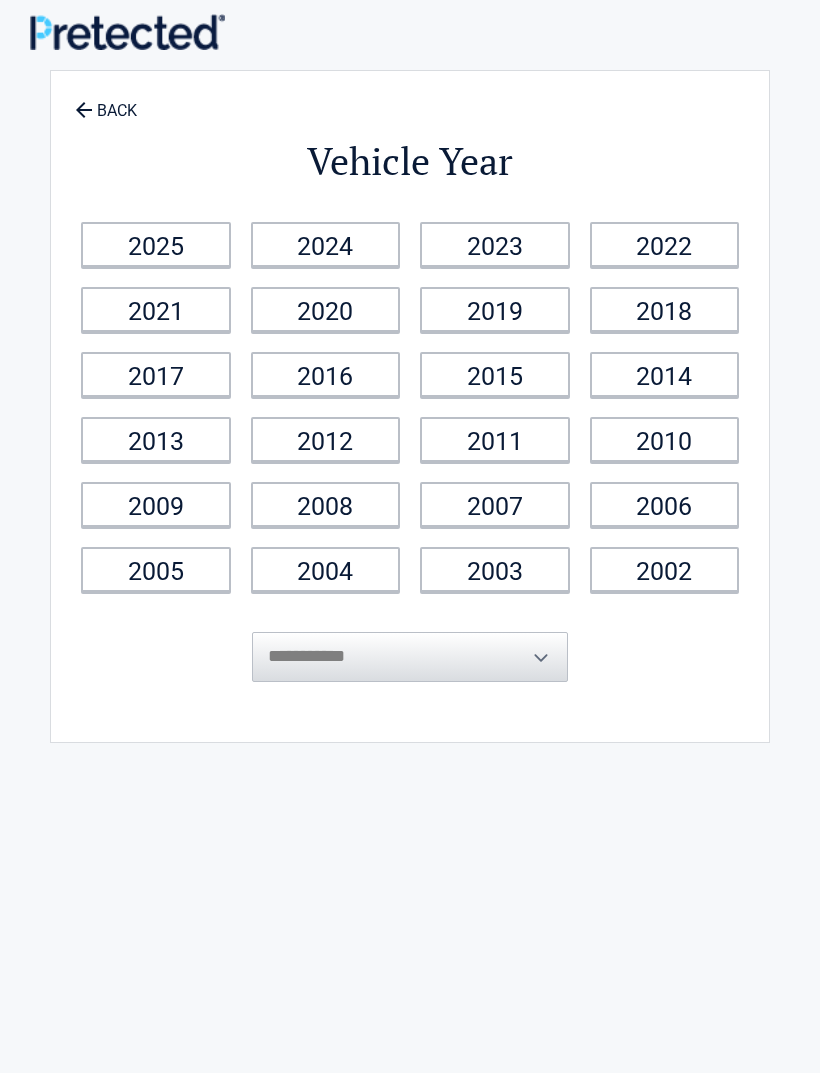 click on "2011" at bounding box center [495, 439] 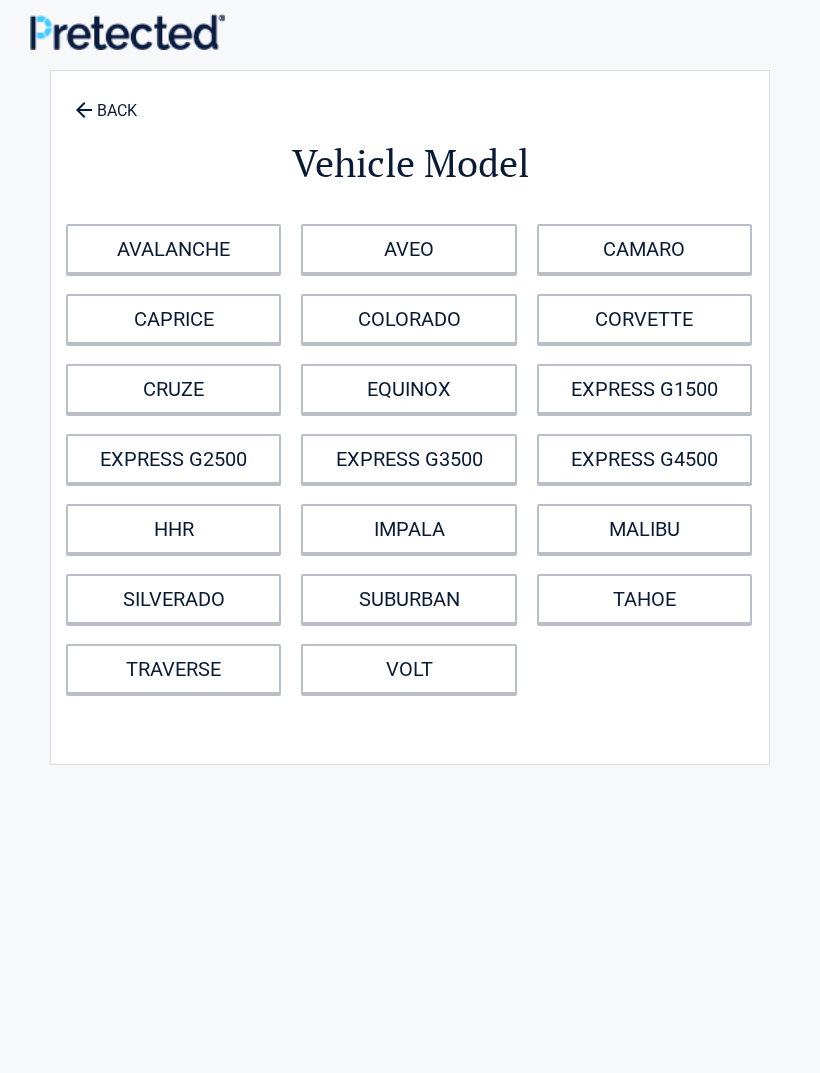 click on "MALIBU" at bounding box center [644, 529] 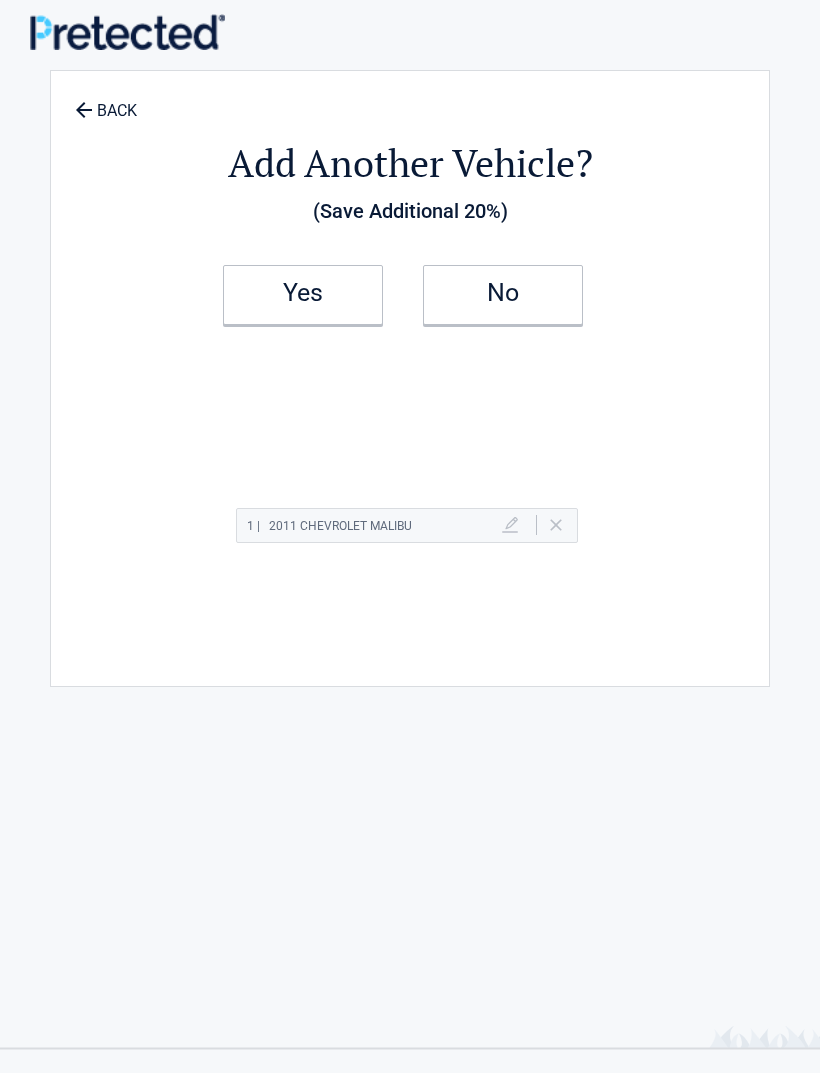 click on "No" at bounding box center [503, 295] 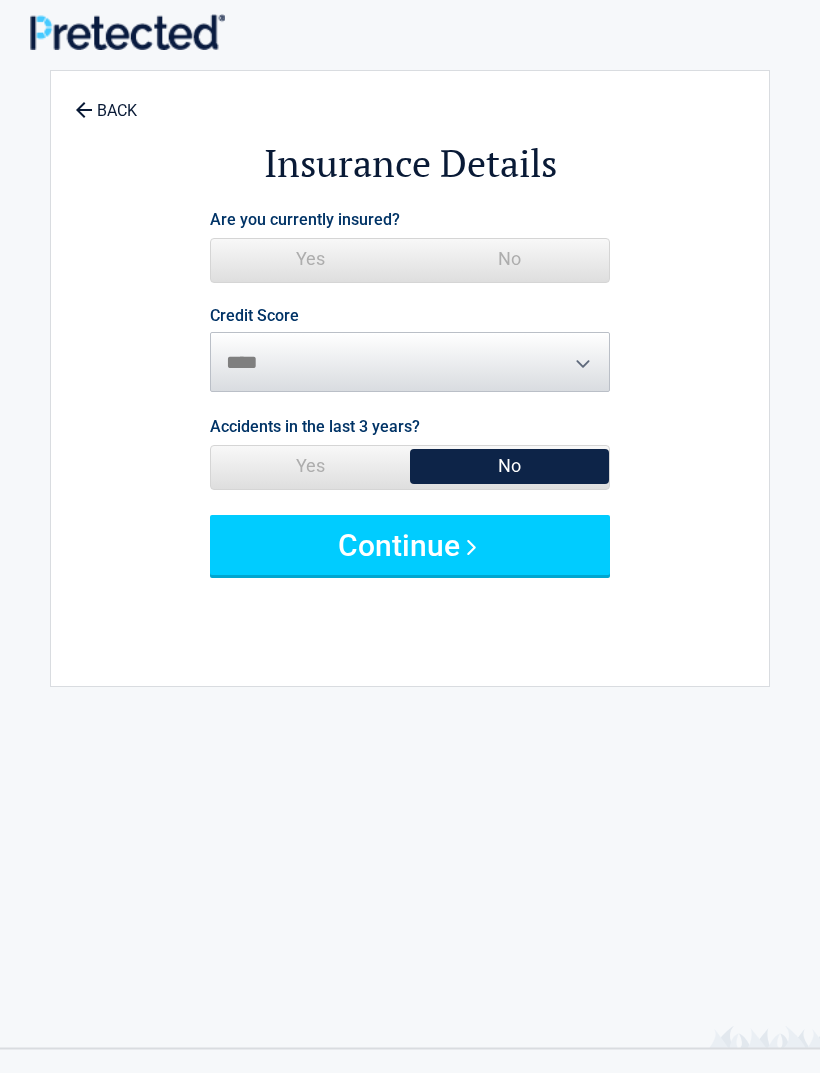click on "No" at bounding box center [509, 259] 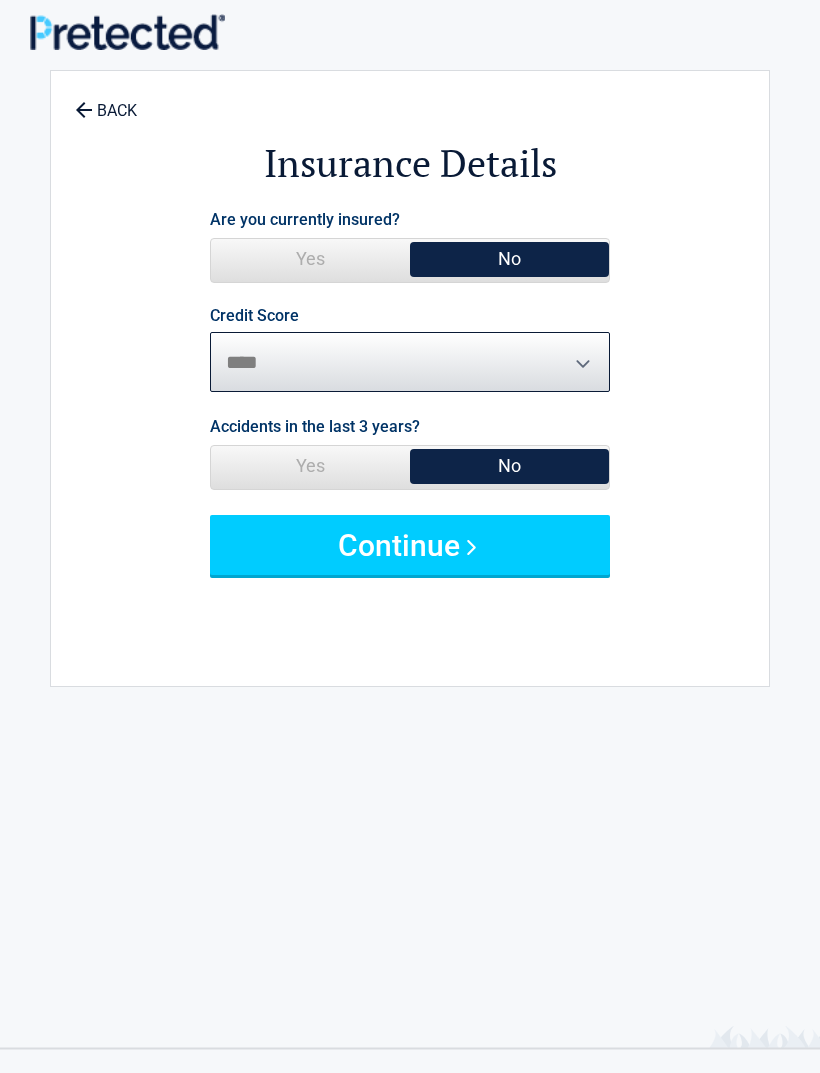 click on "*********
****
*******
****" at bounding box center (410, 362) 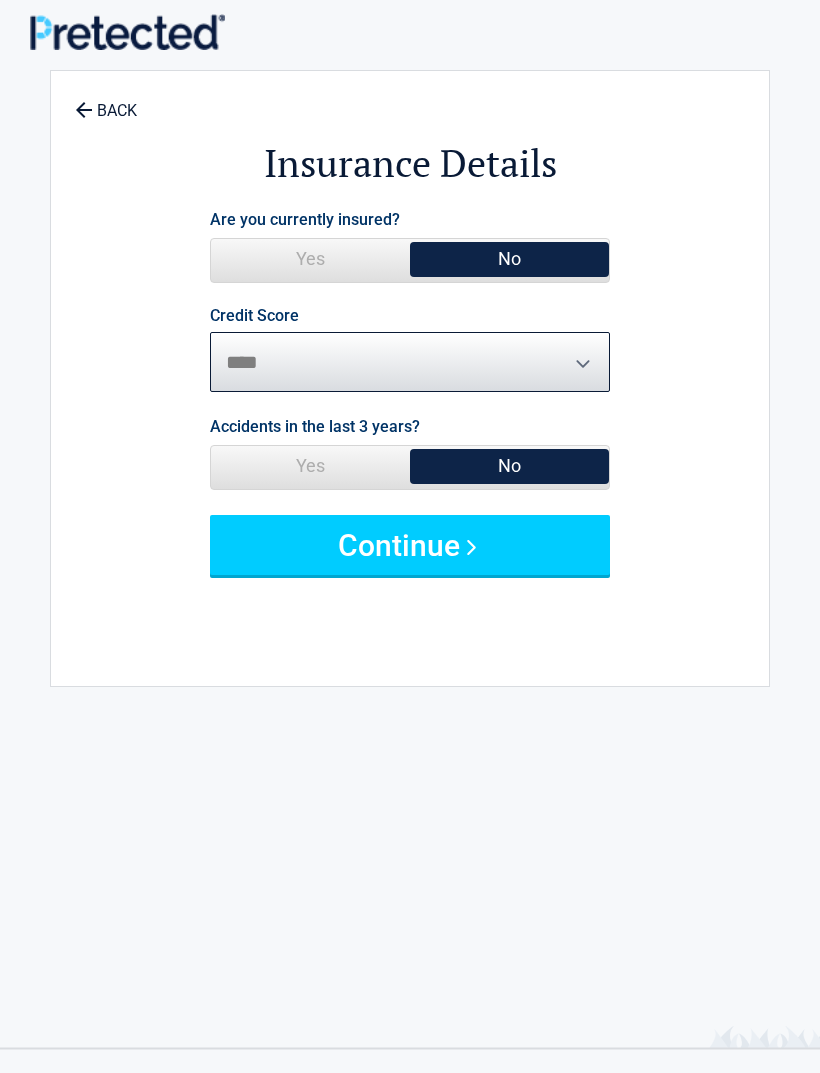 select on "*******" 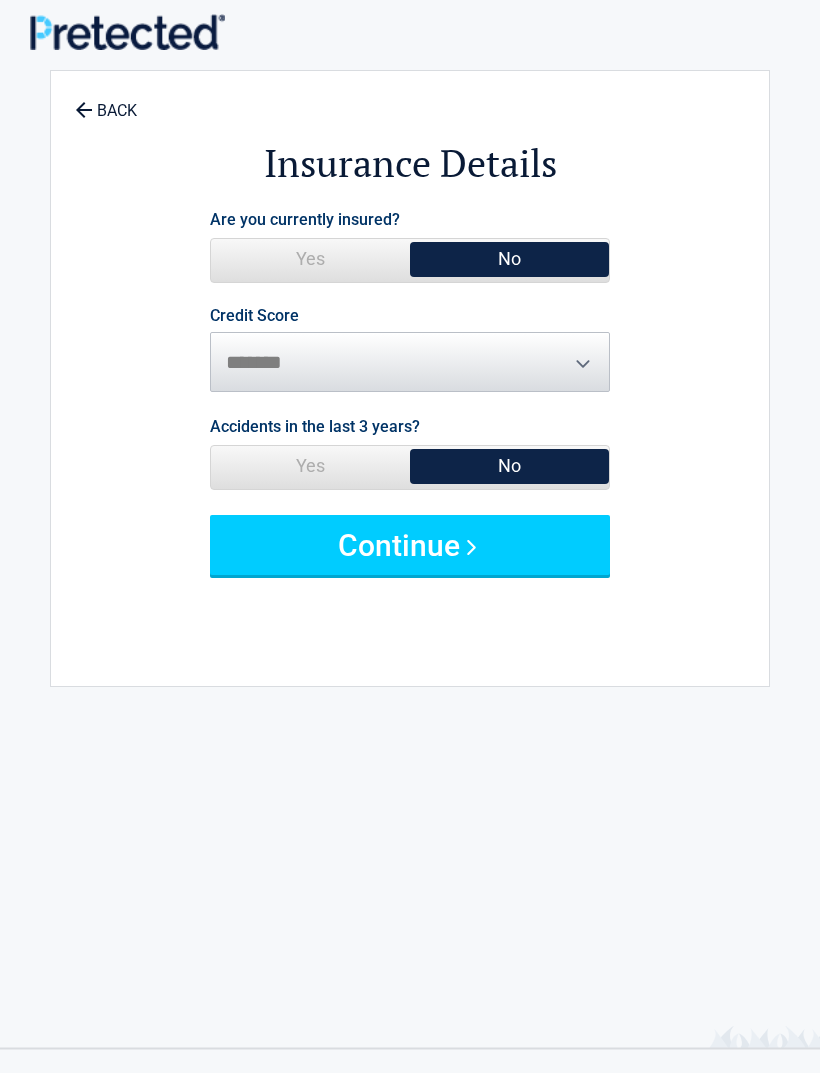 click on "Continue" at bounding box center [410, 545] 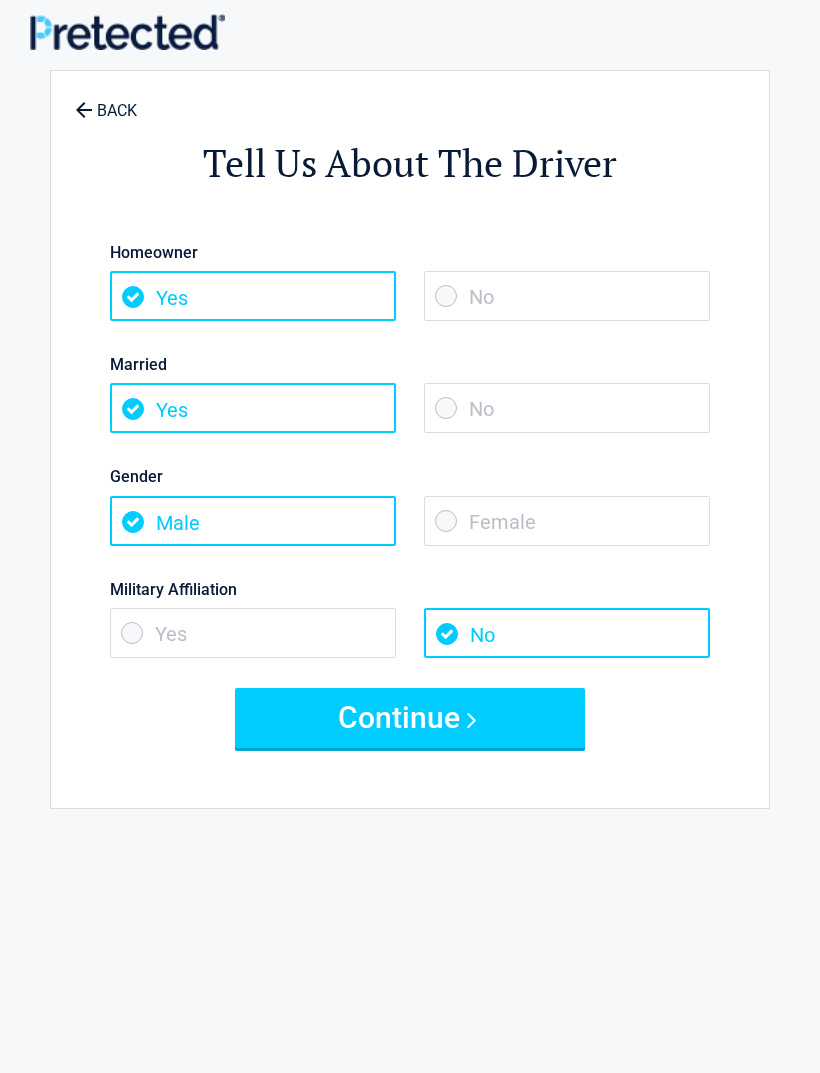 click on "No" at bounding box center [567, 408] 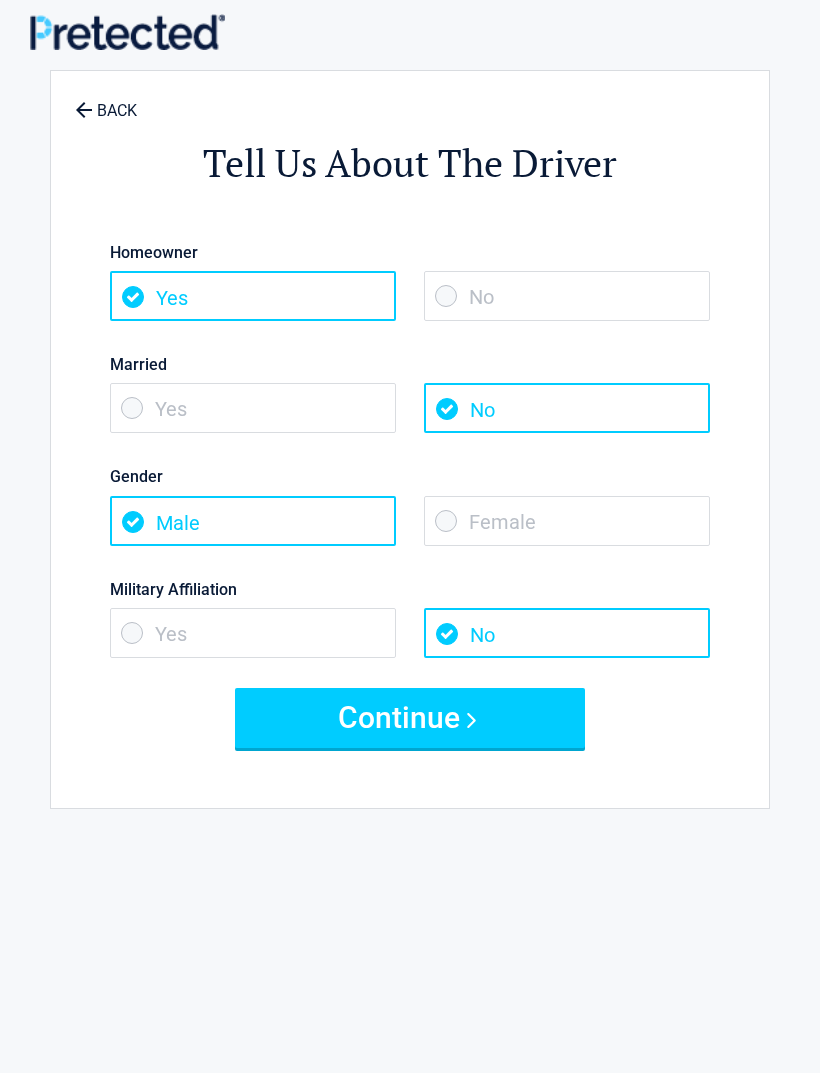 click on "Female" at bounding box center (567, 521) 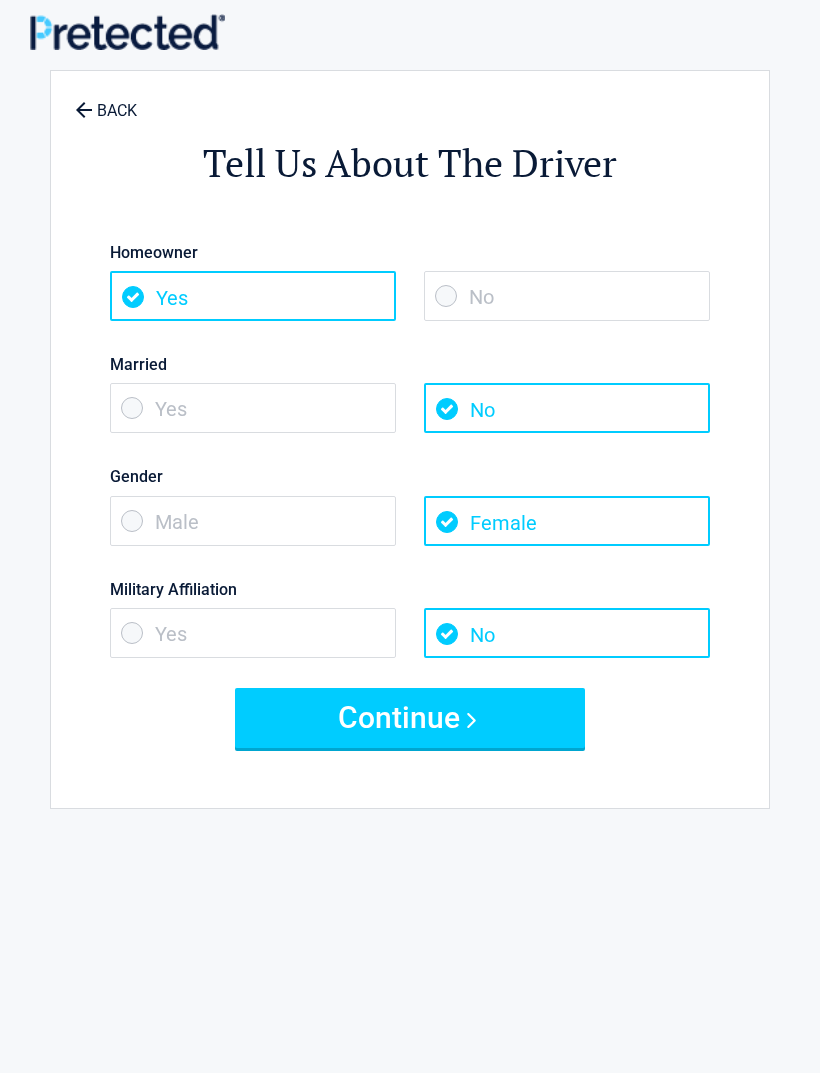 click on "No" at bounding box center [567, 296] 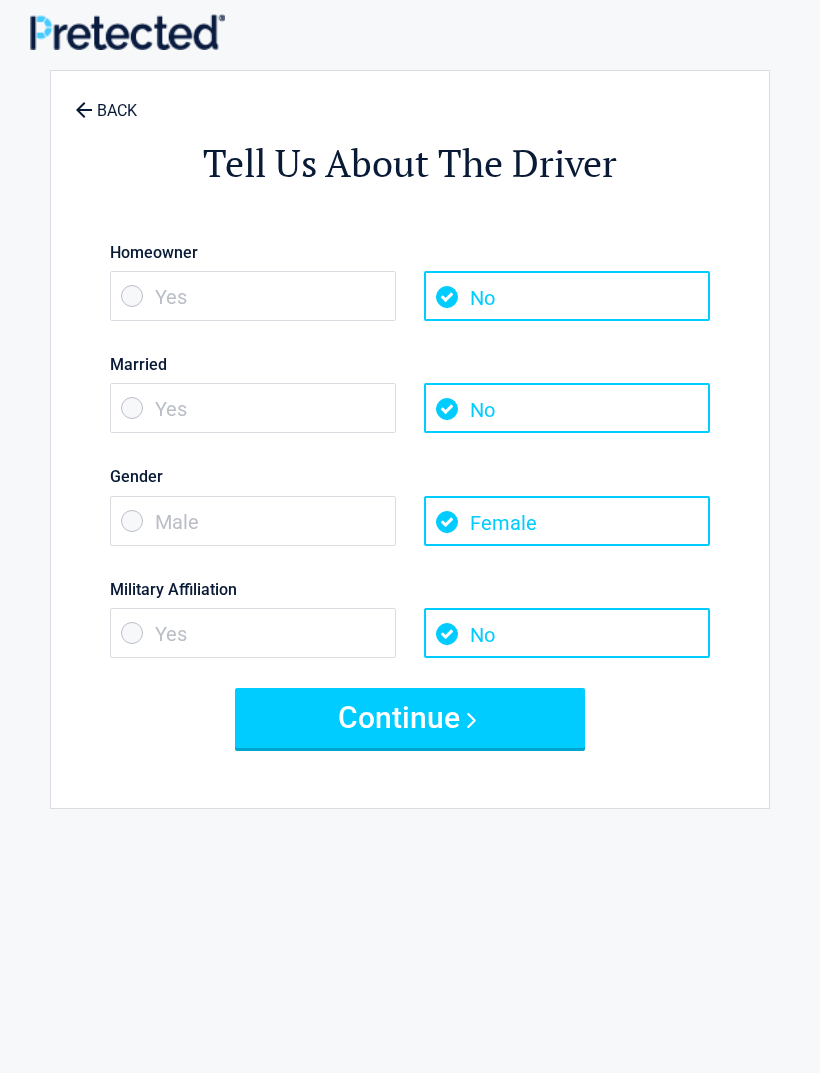 click on "Continue" at bounding box center [410, 718] 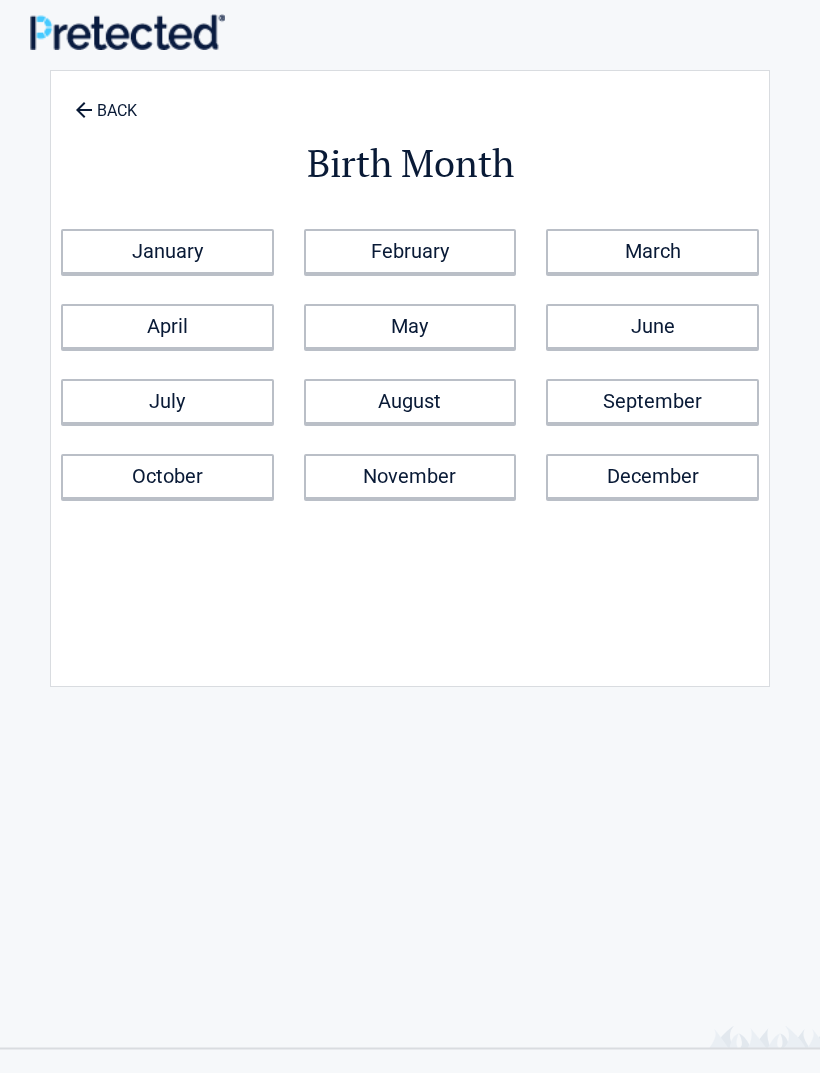 click on "May" at bounding box center [410, 326] 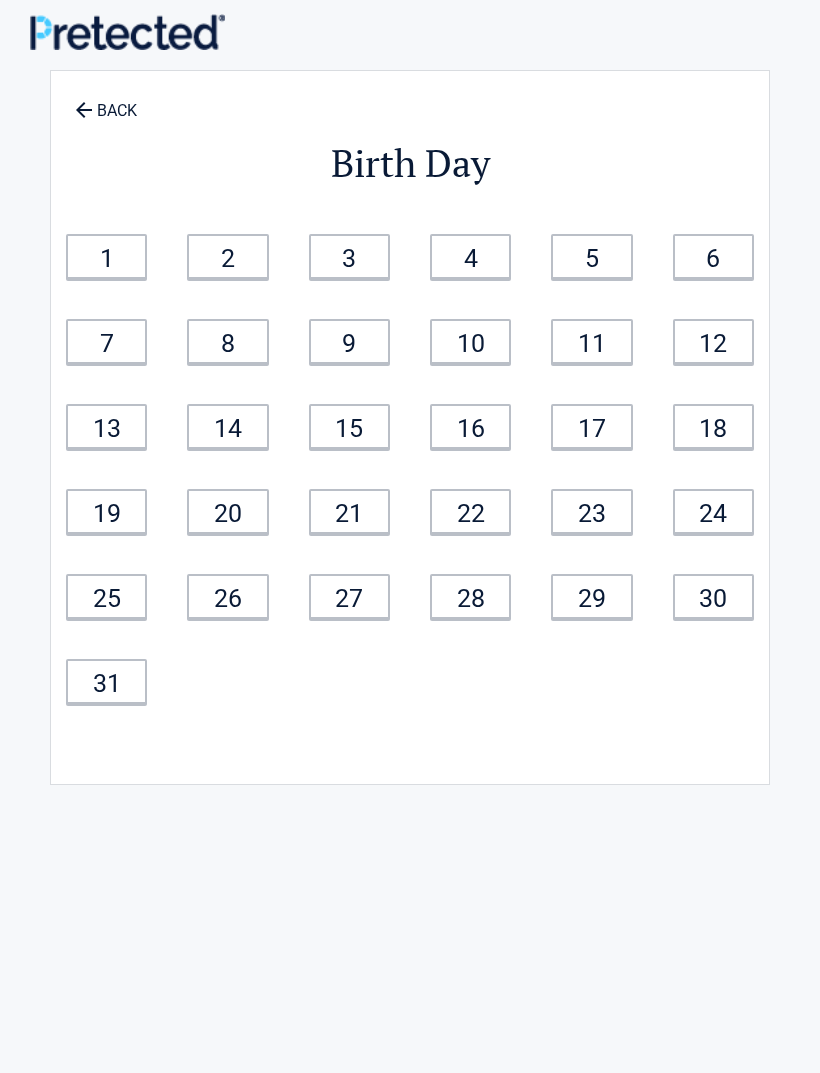 click on "16" at bounding box center [470, 426] 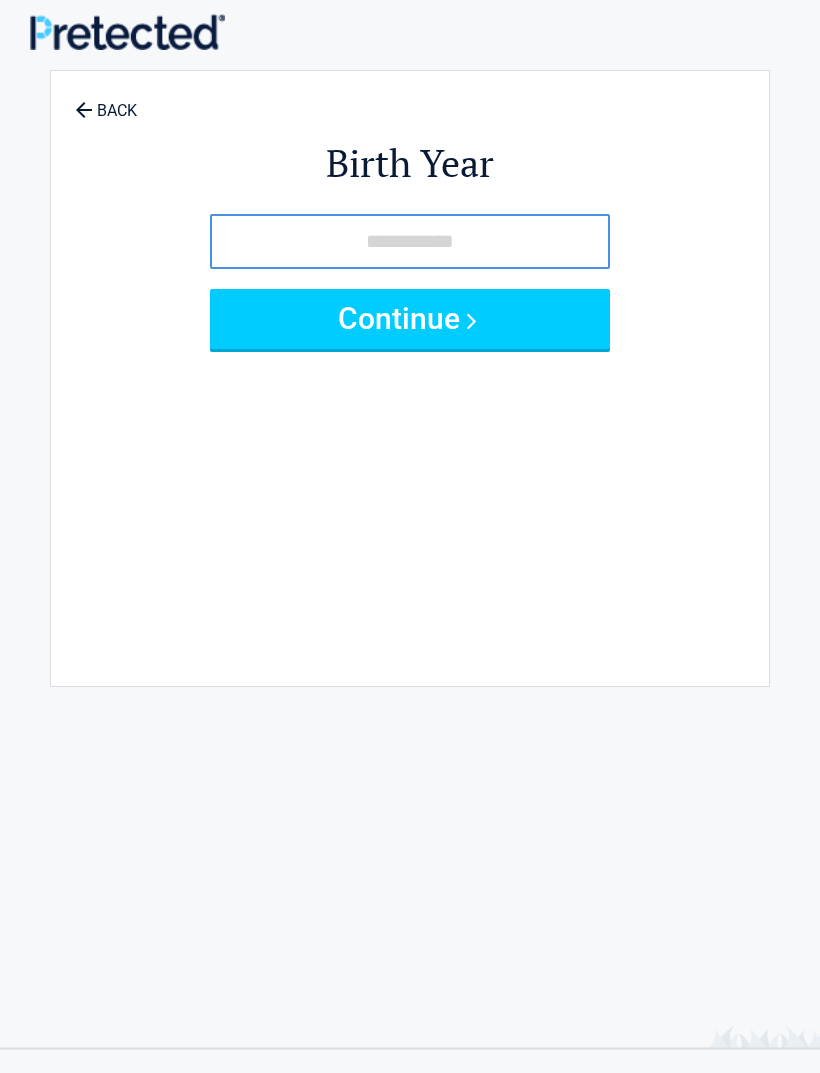 click at bounding box center [410, 241] 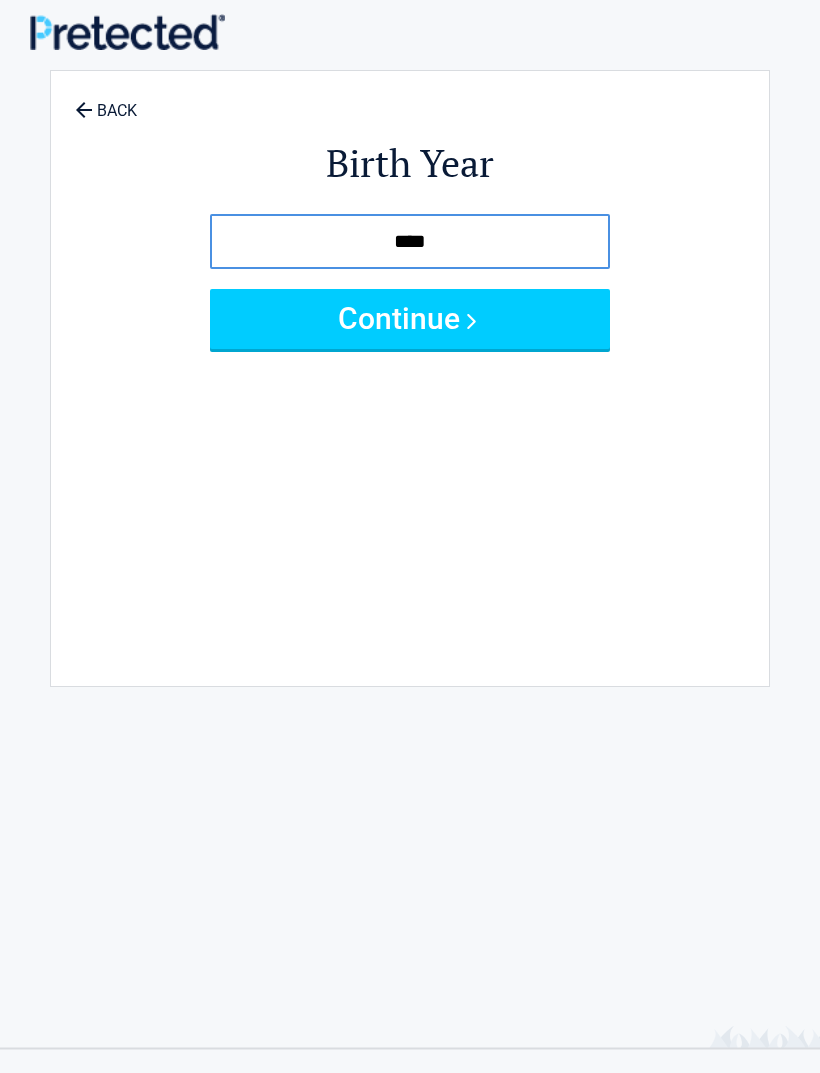 type on "****" 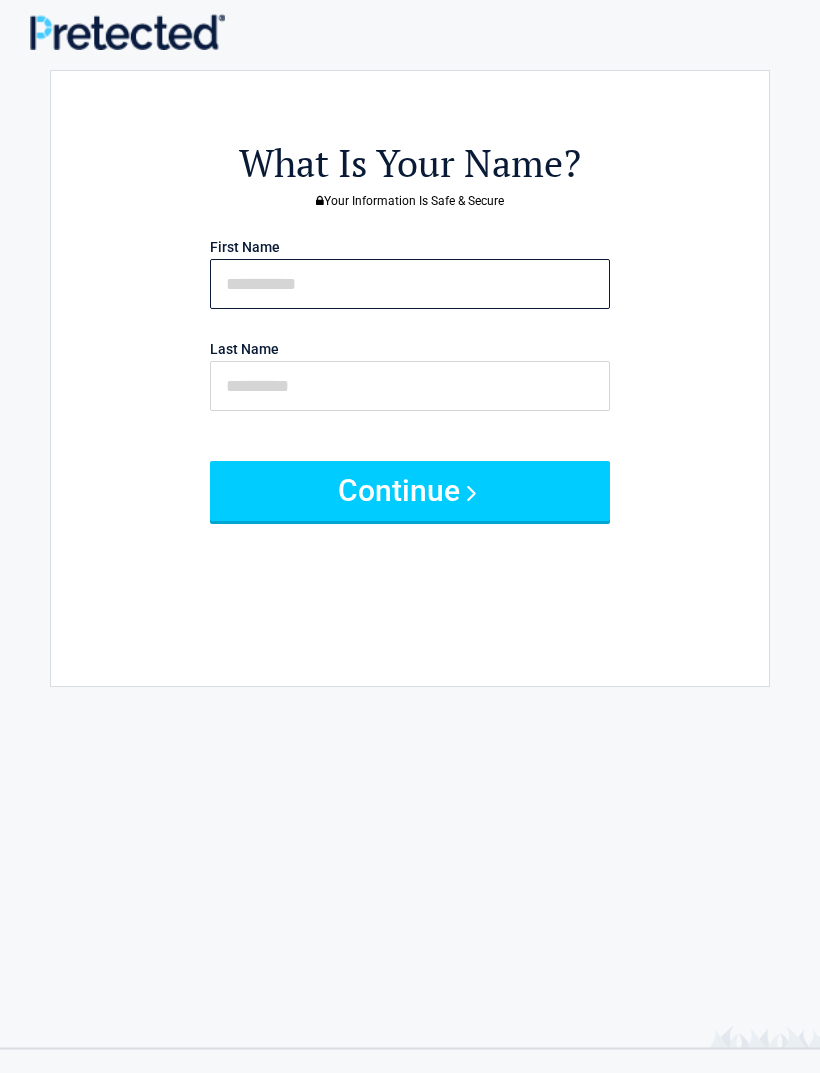 click at bounding box center [410, 284] 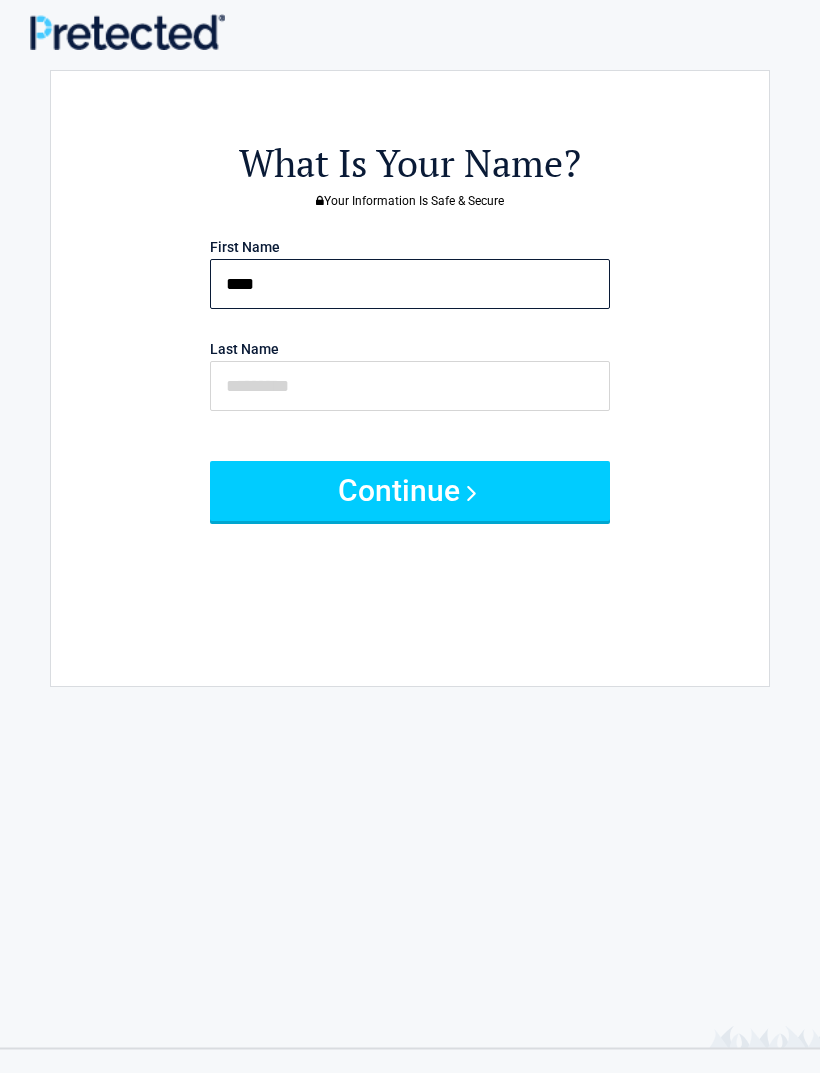 type on "****" 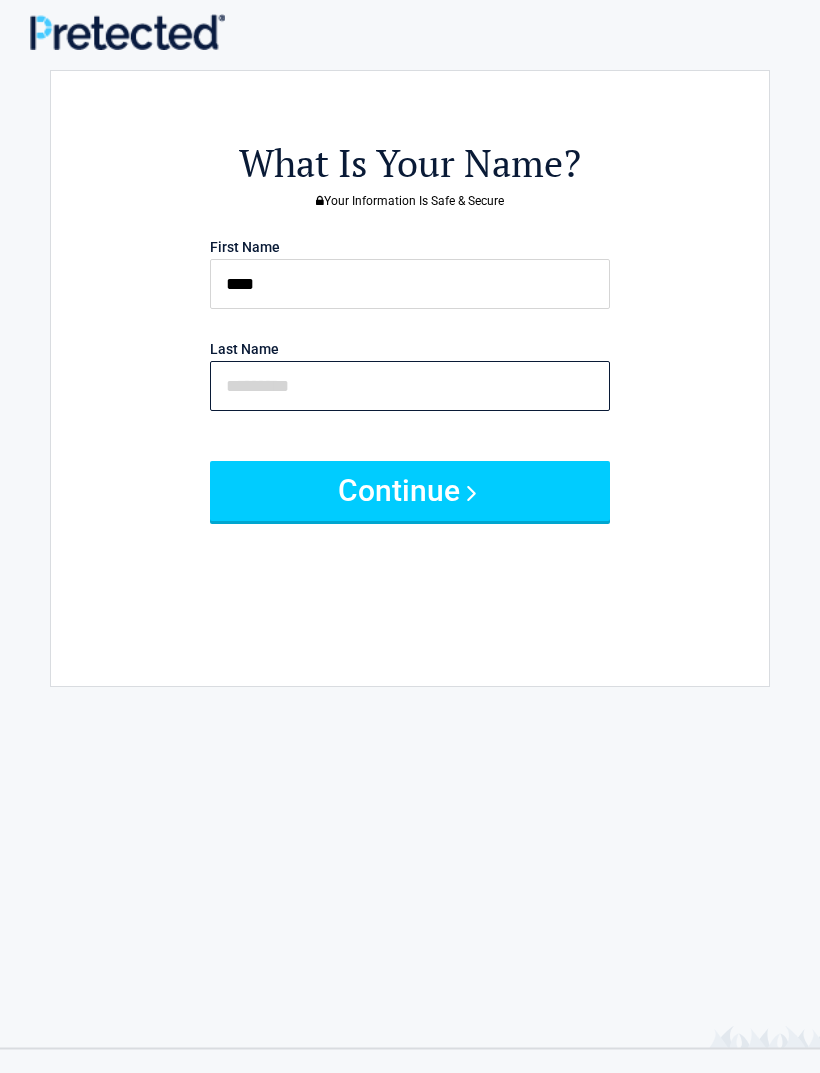 click at bounding box center (410, 386) 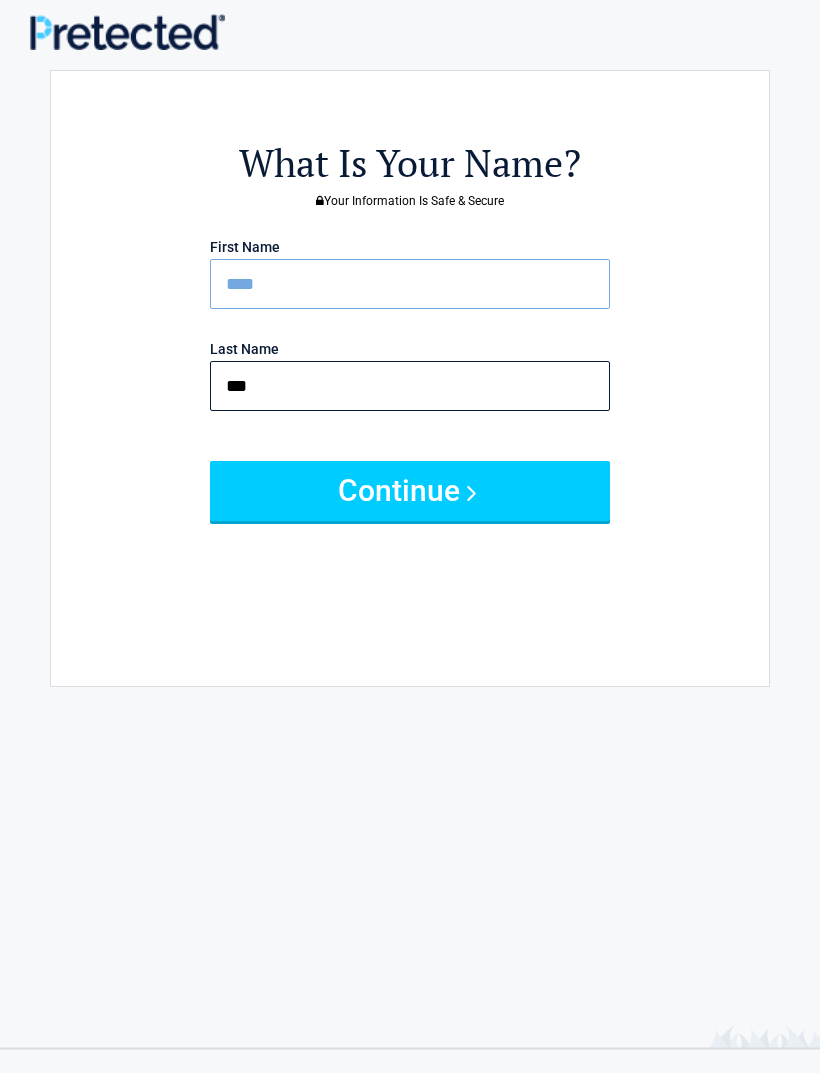 type on "***" 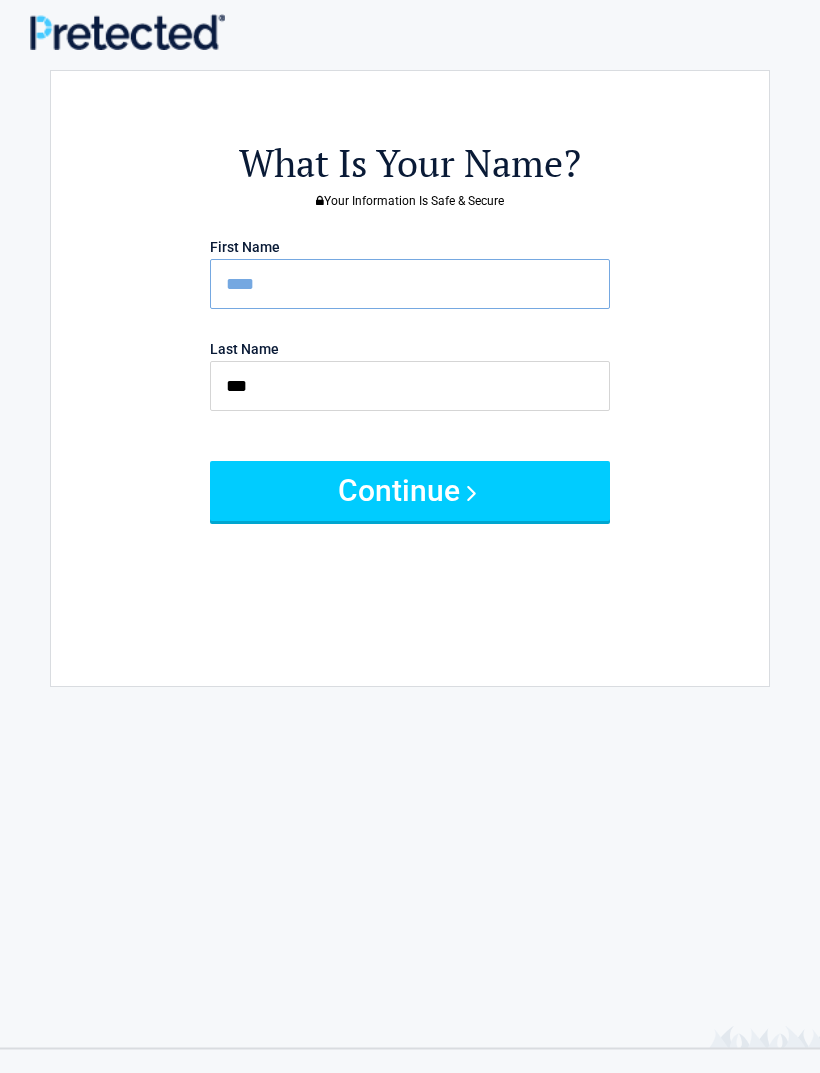 click on "Continue" at bounding box center (410, 491) 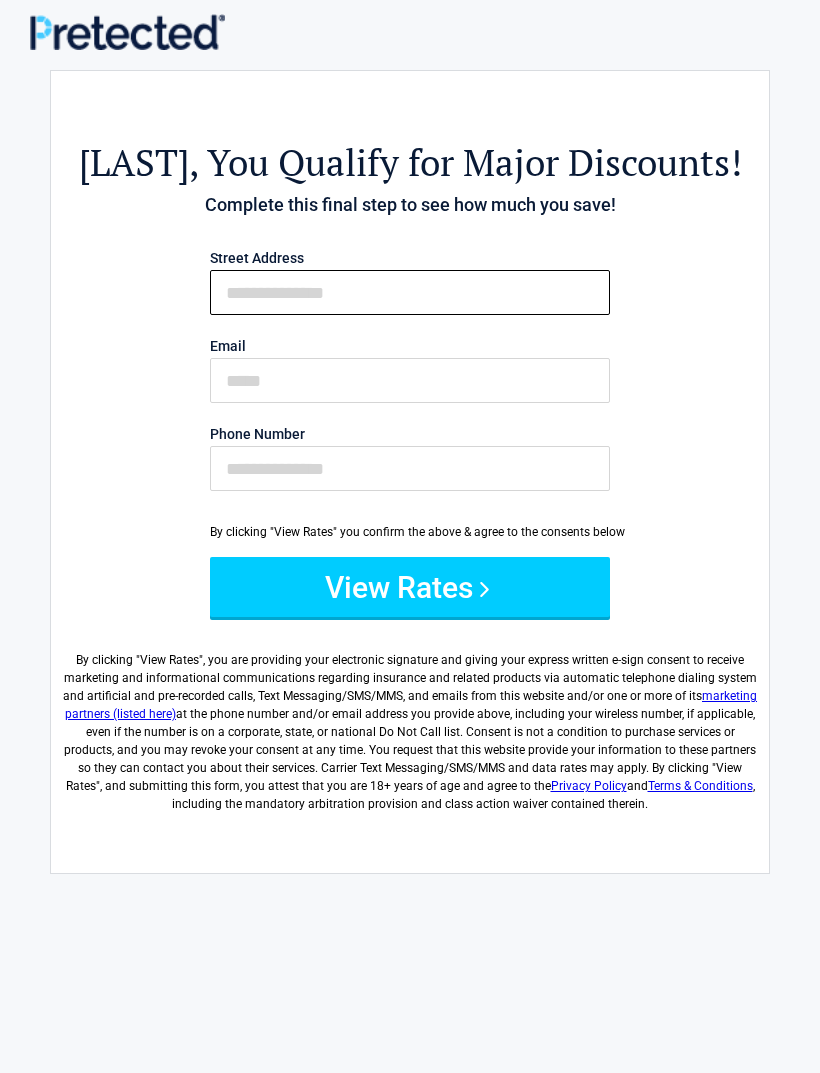click on "First Name" at bounding box center (410, 292) 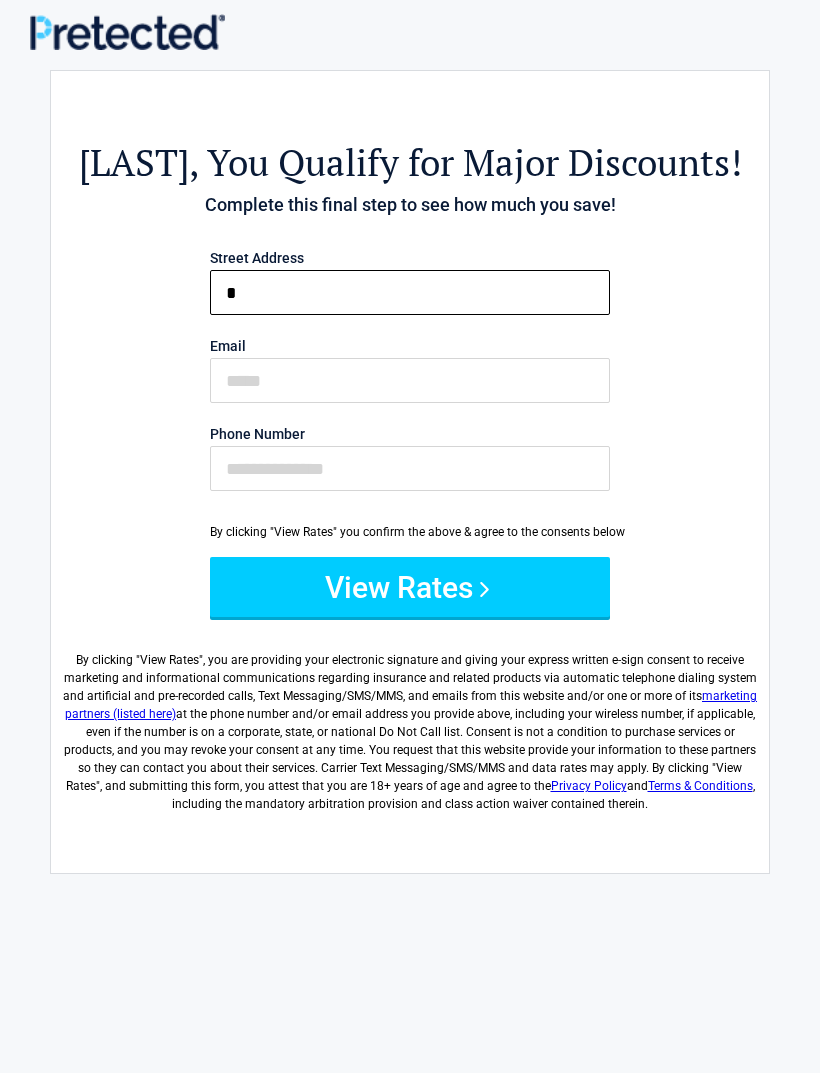 type on "*" 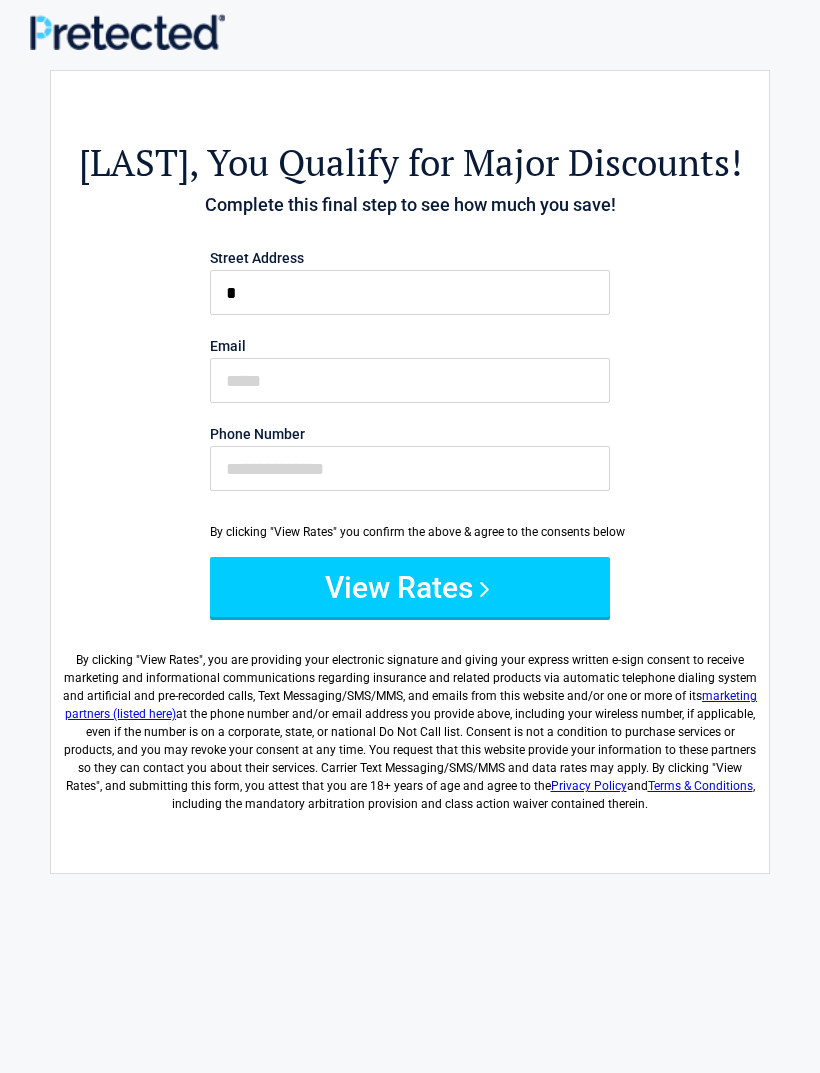 click on "Street Address
*
Email
Phone Number" at bounding box center [410, 375] 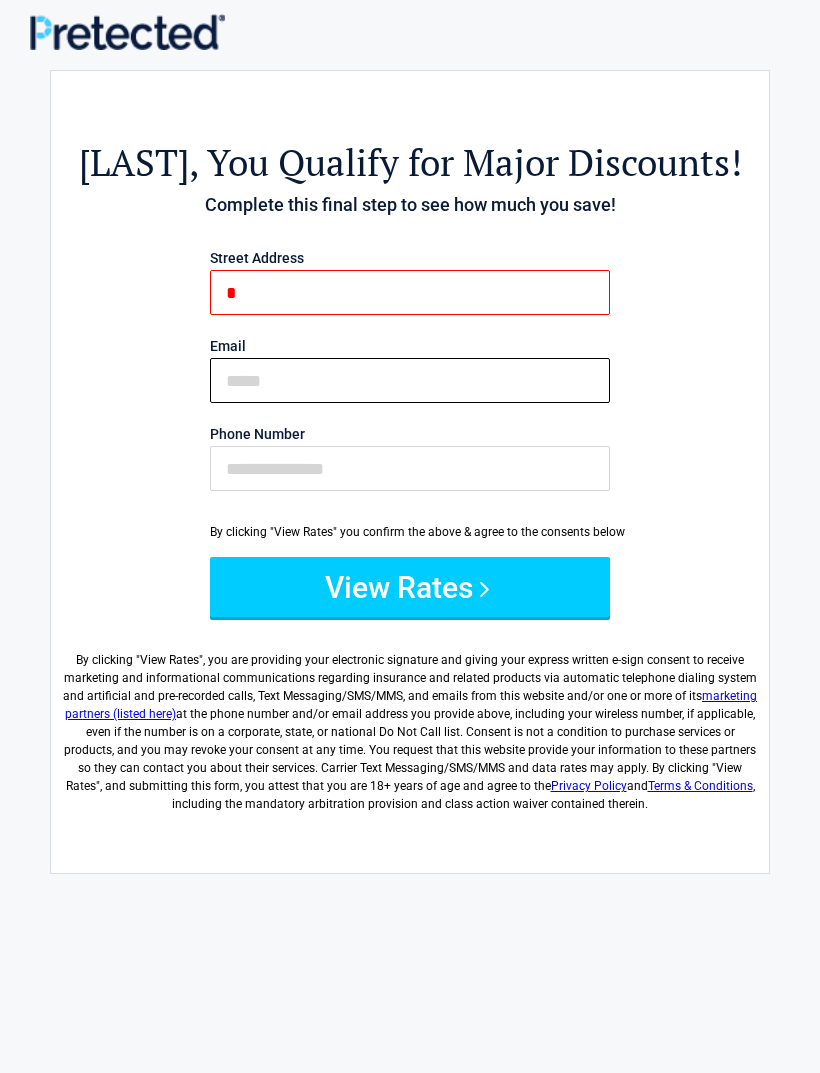 click on "Email" at bounding box center (410, 380) 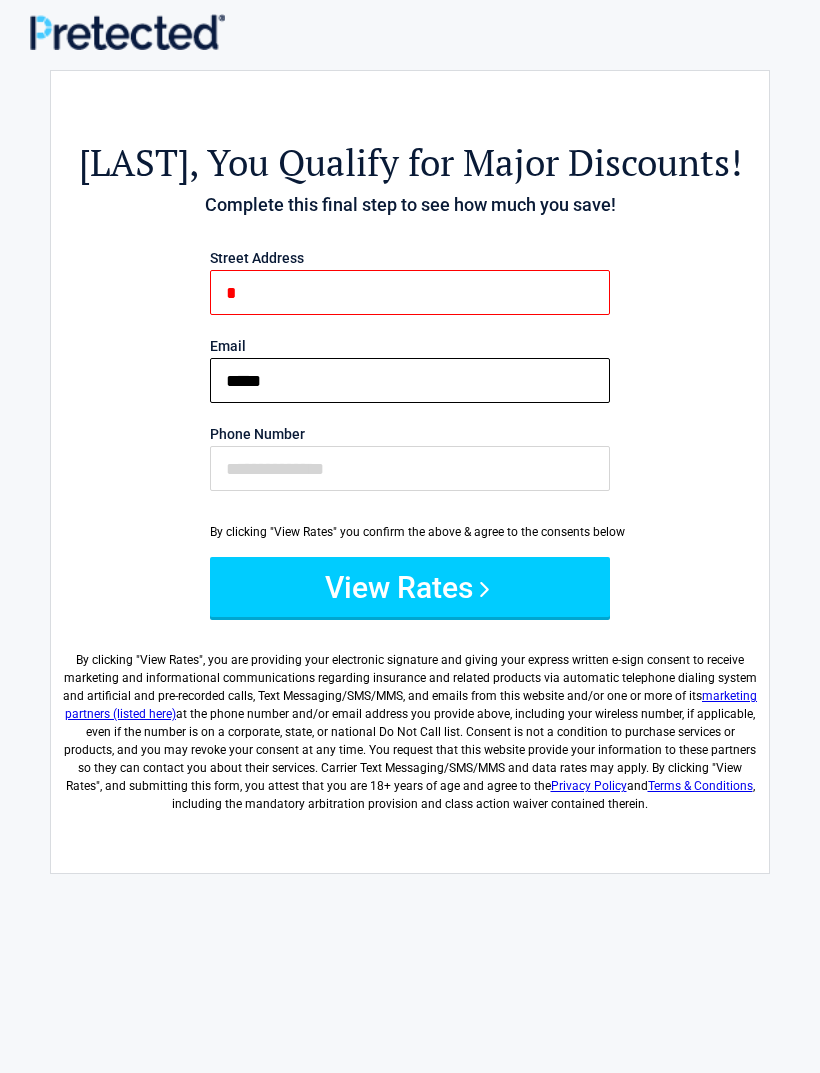 type on "*****" 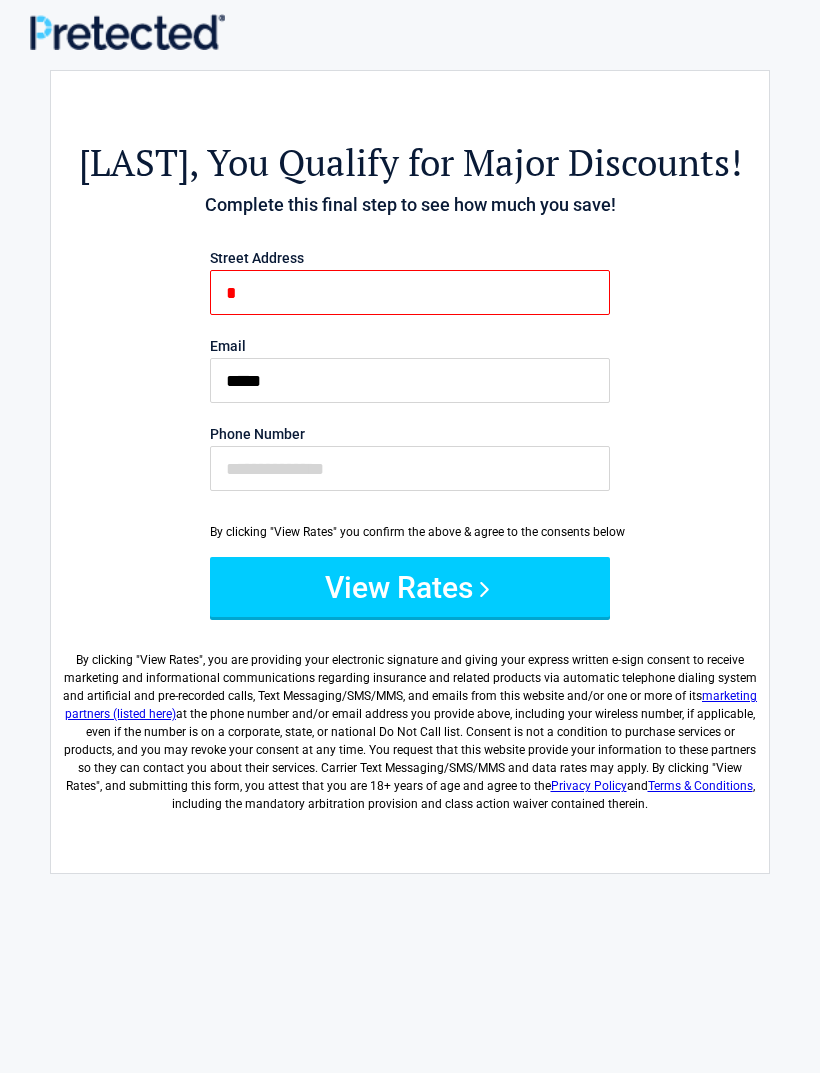 click on "*" at bounding box center [410, 292] 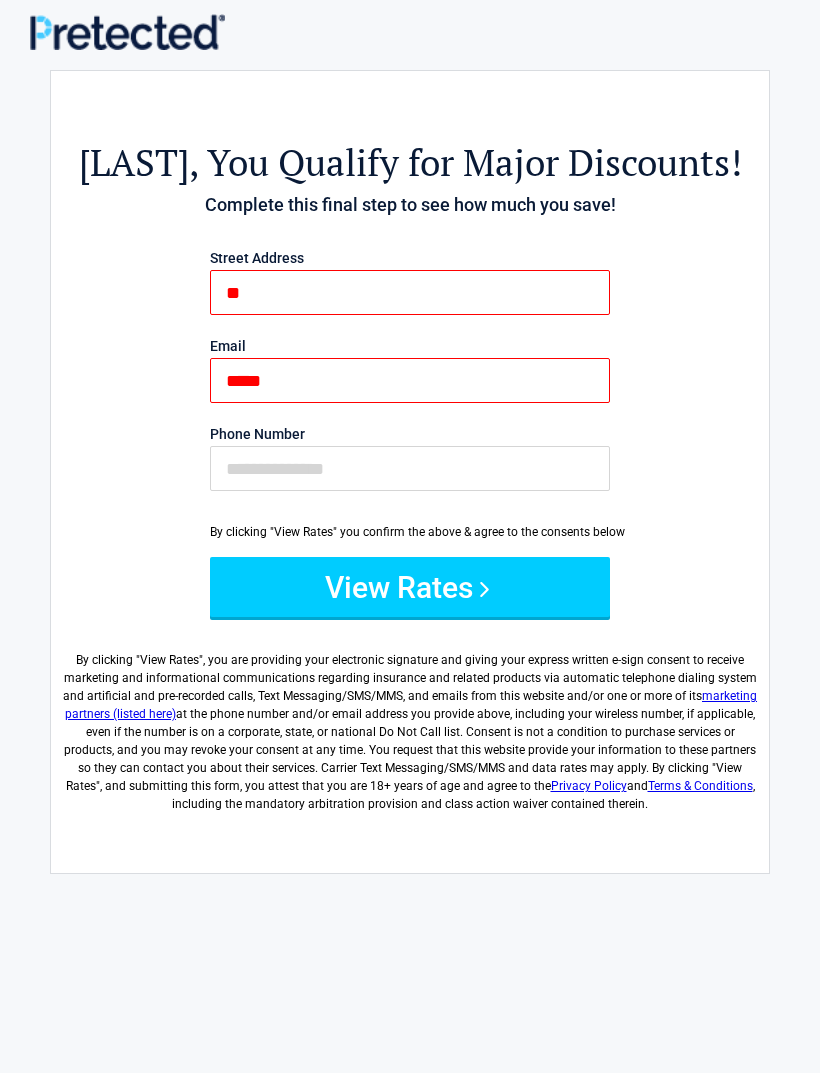 type on "*" 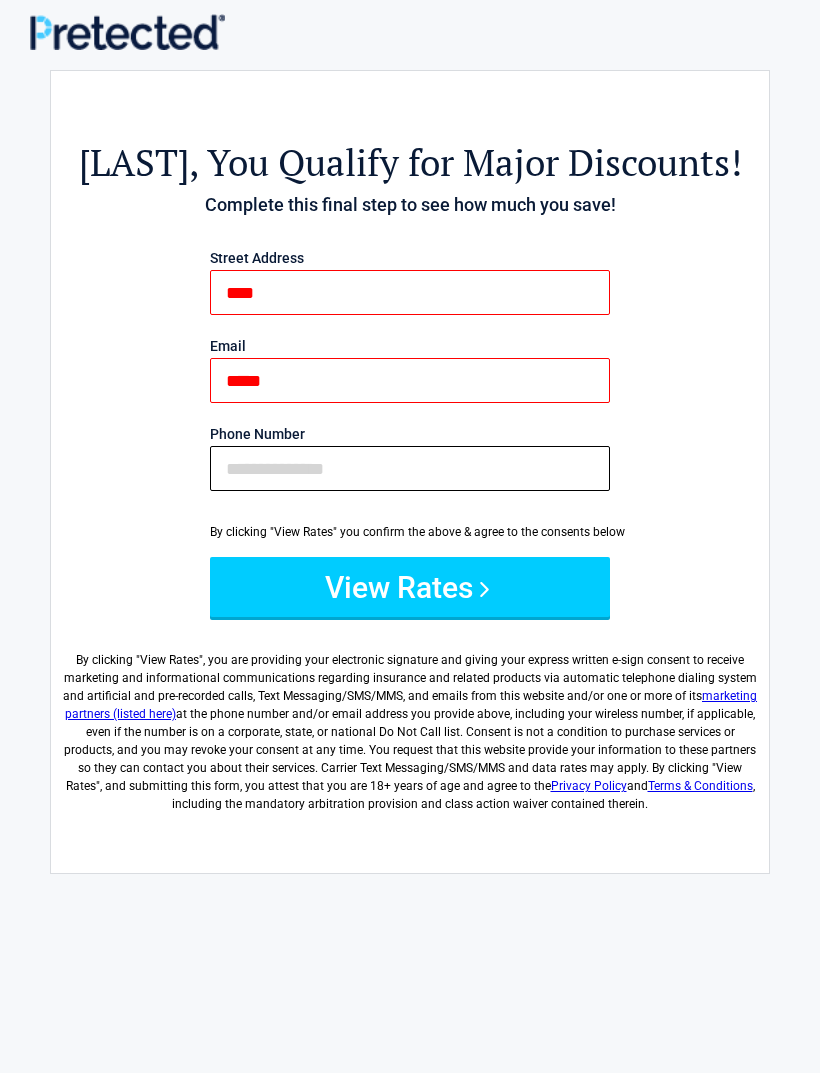 click on "Phone Number" at bounding box center [410, 468] 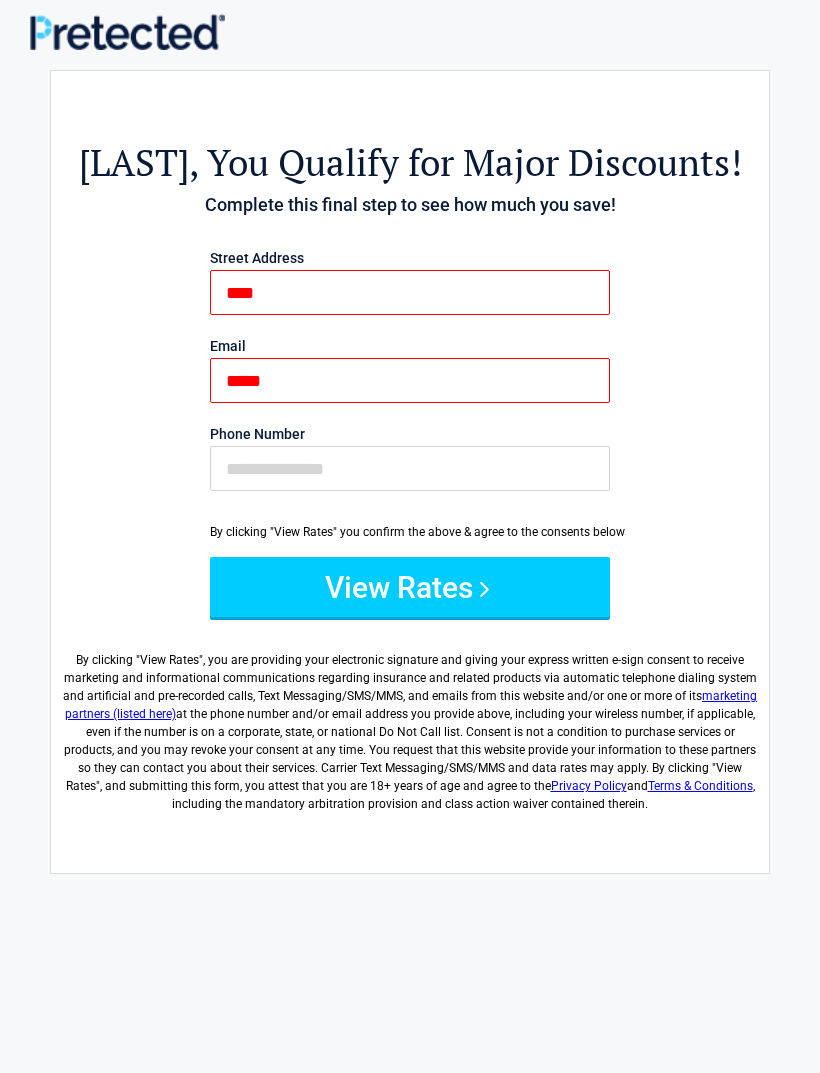 click on "****" at bounding box center [410, 292] 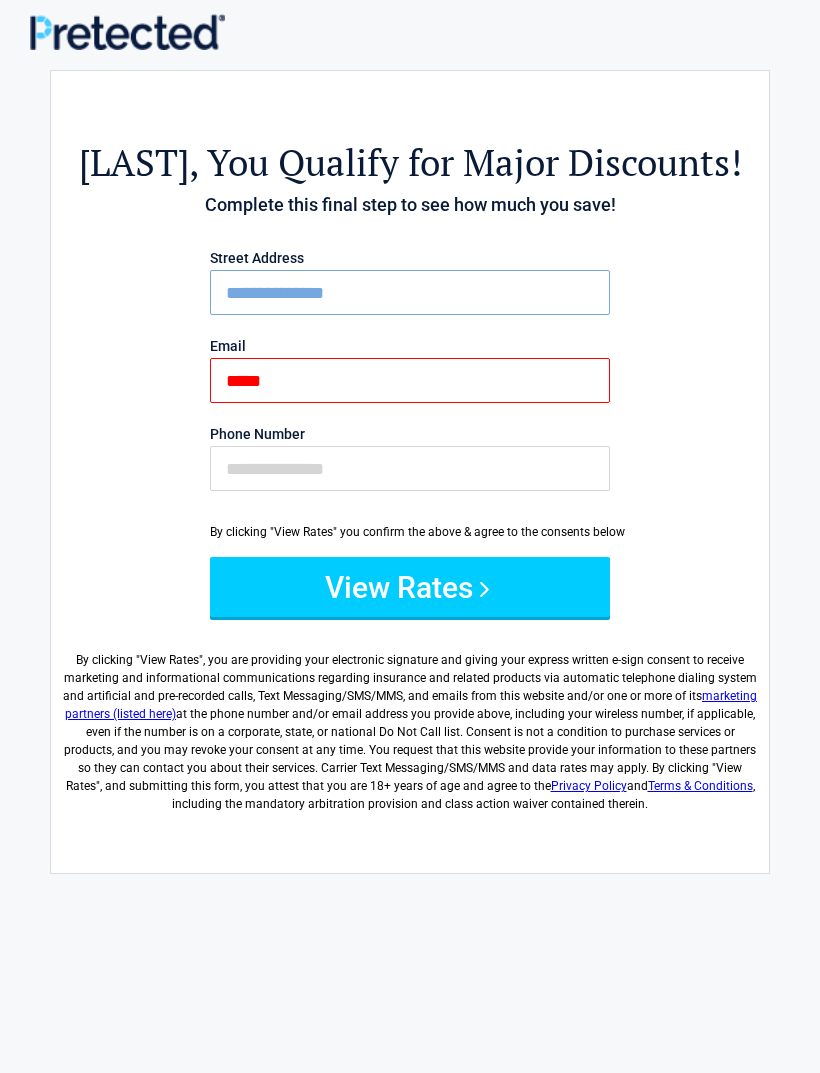 type on "**********" 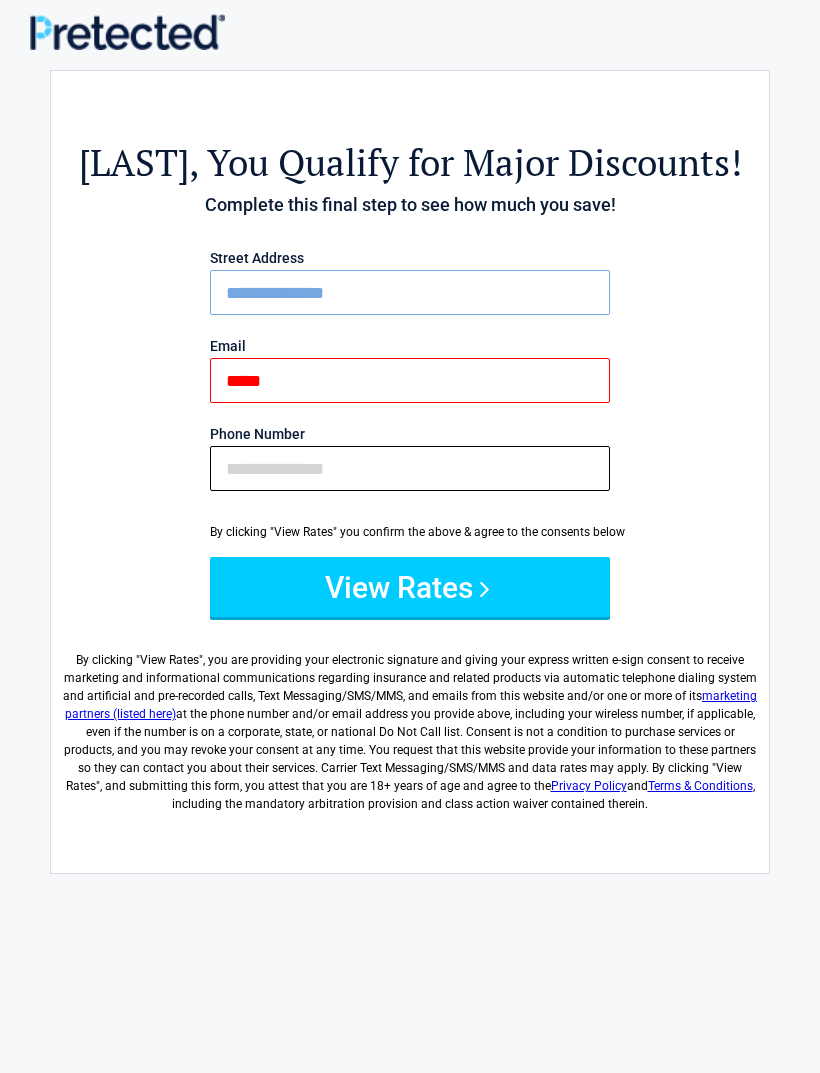 click on "Phone Number" at bounding box center [410, 468] 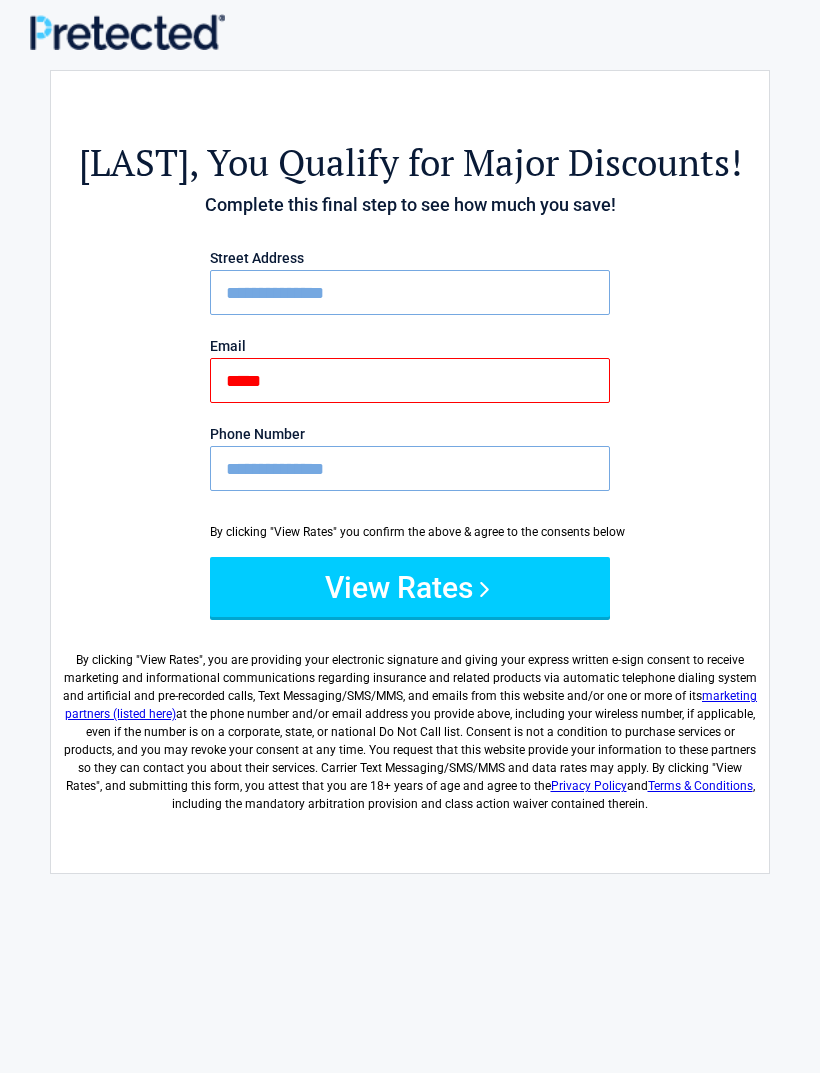 click on "**********" at bounding box center [410, 375] 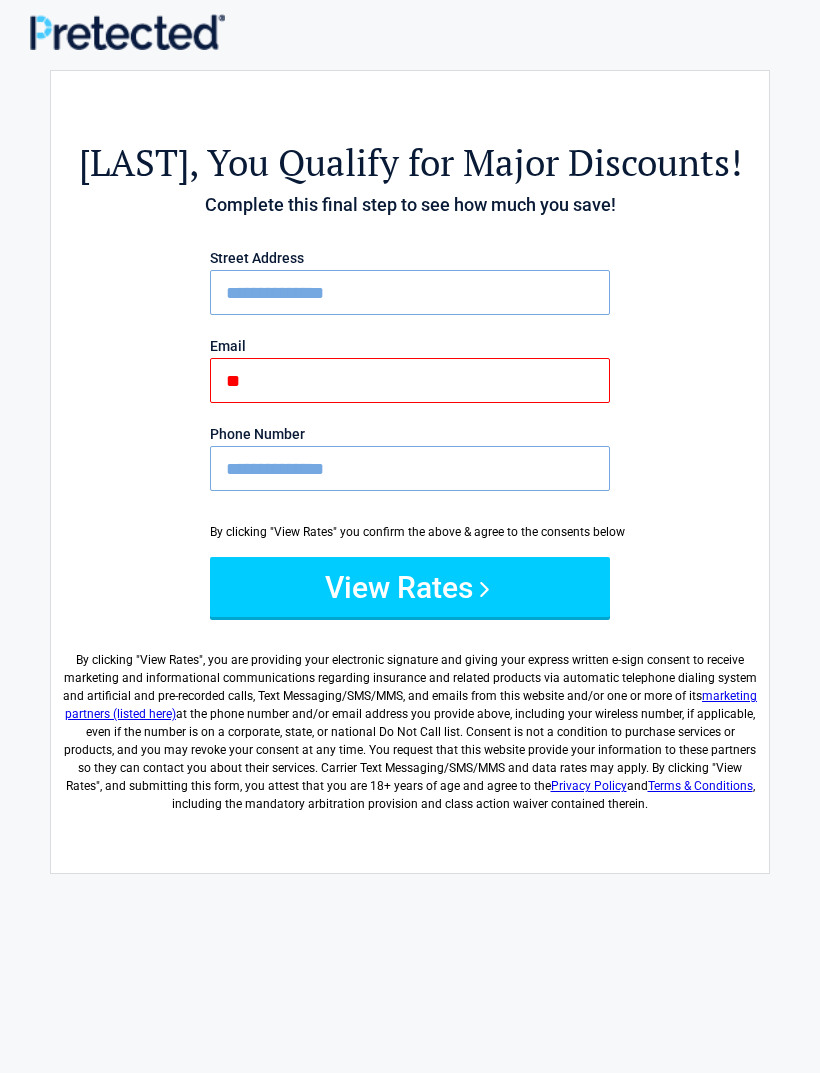 type on "*" 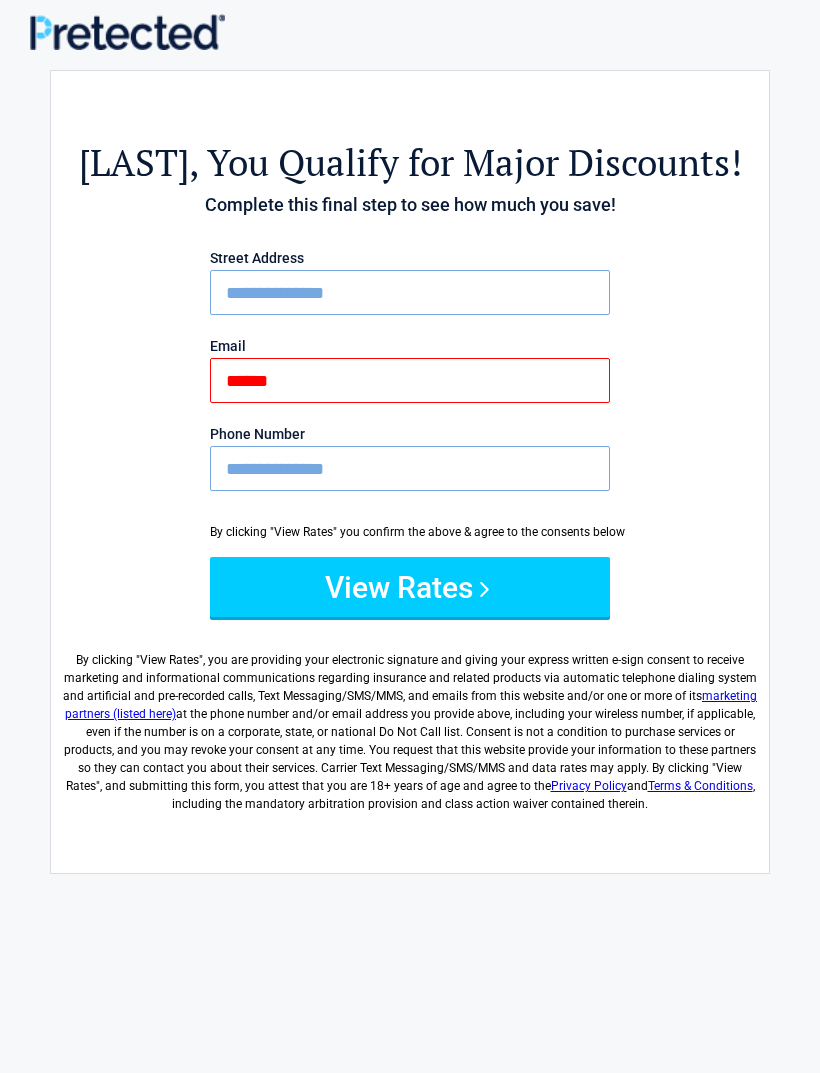 click on "******" at bounding box center (410, 380) 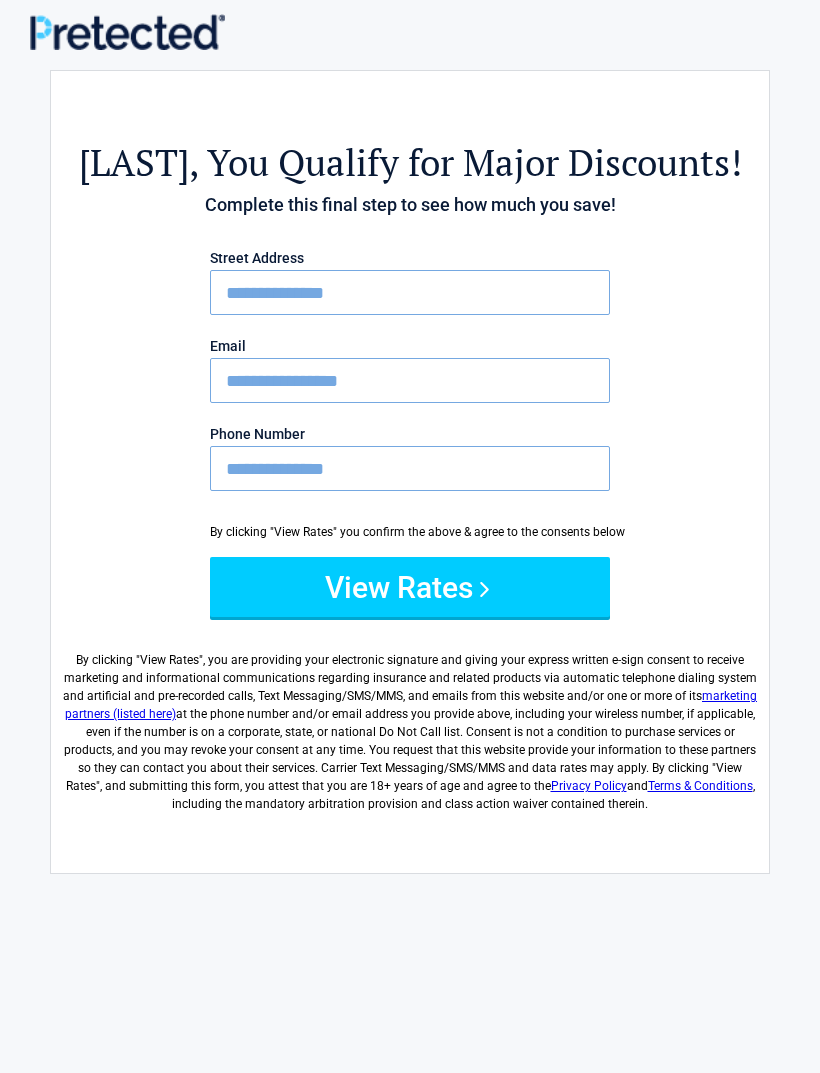 type on "**********" 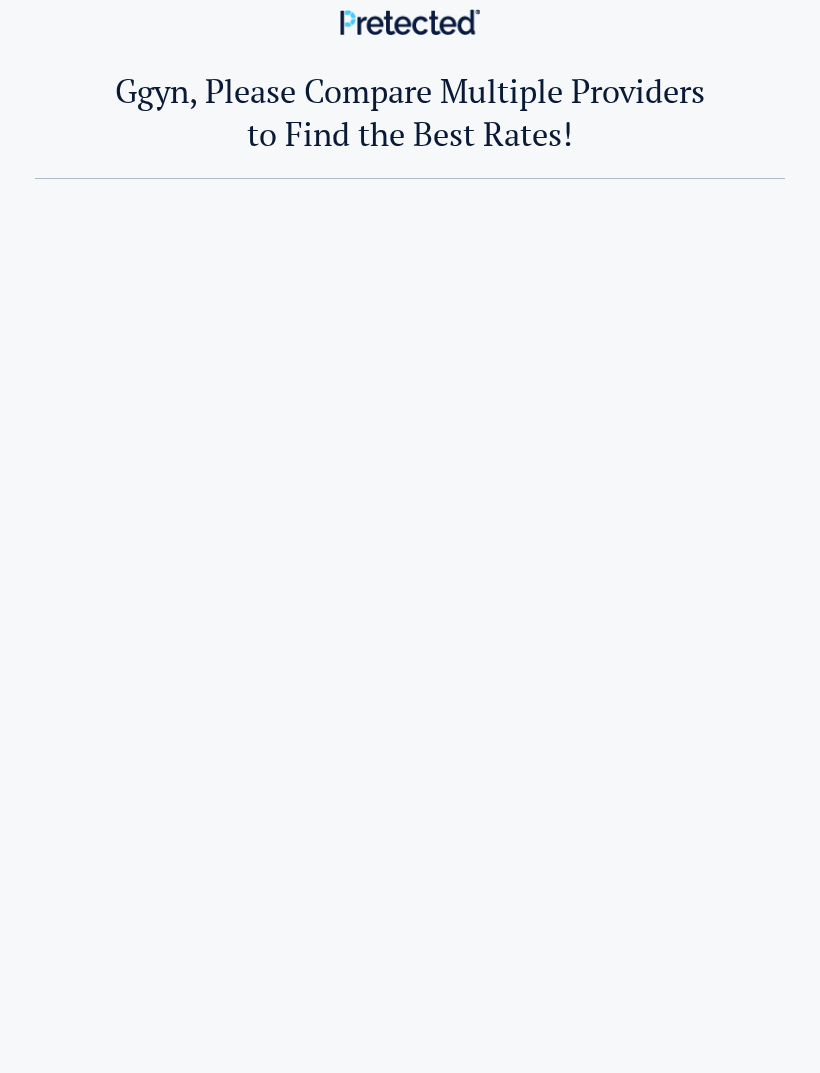 scroll, scrollTop: 0, scrollLeft: 0, axis: both 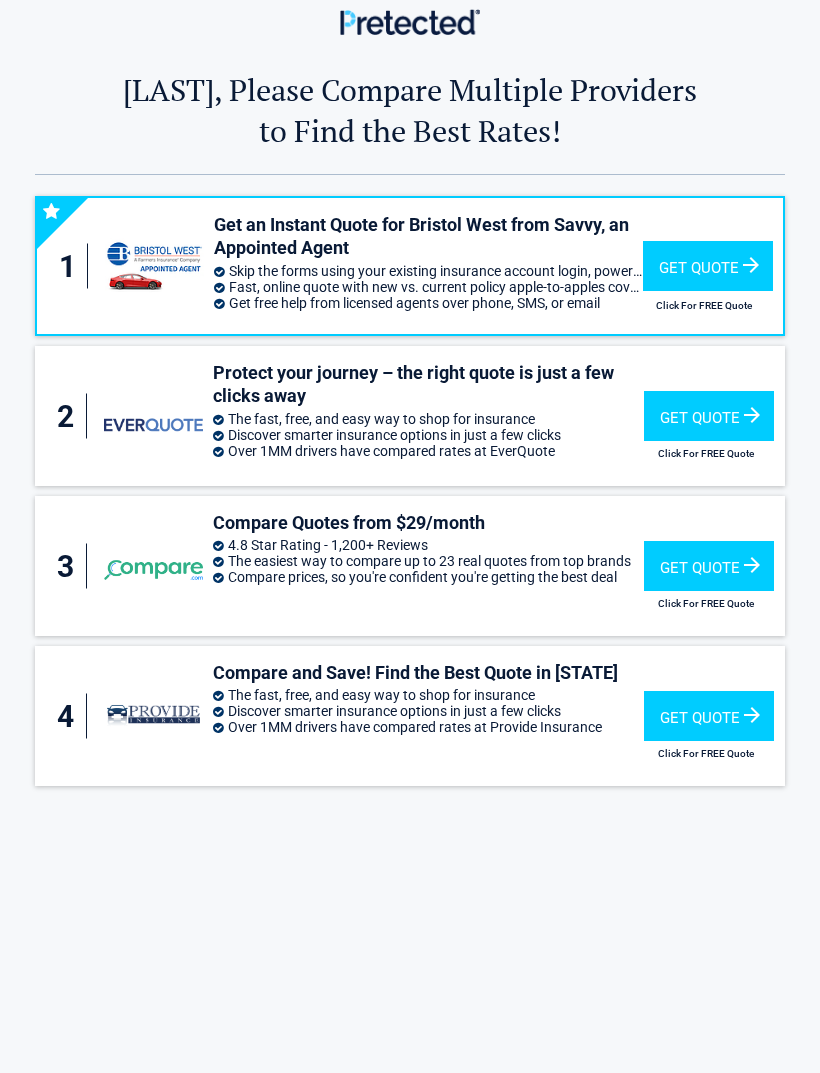 click on "Get Quote" at bounding box center [709, 716] 